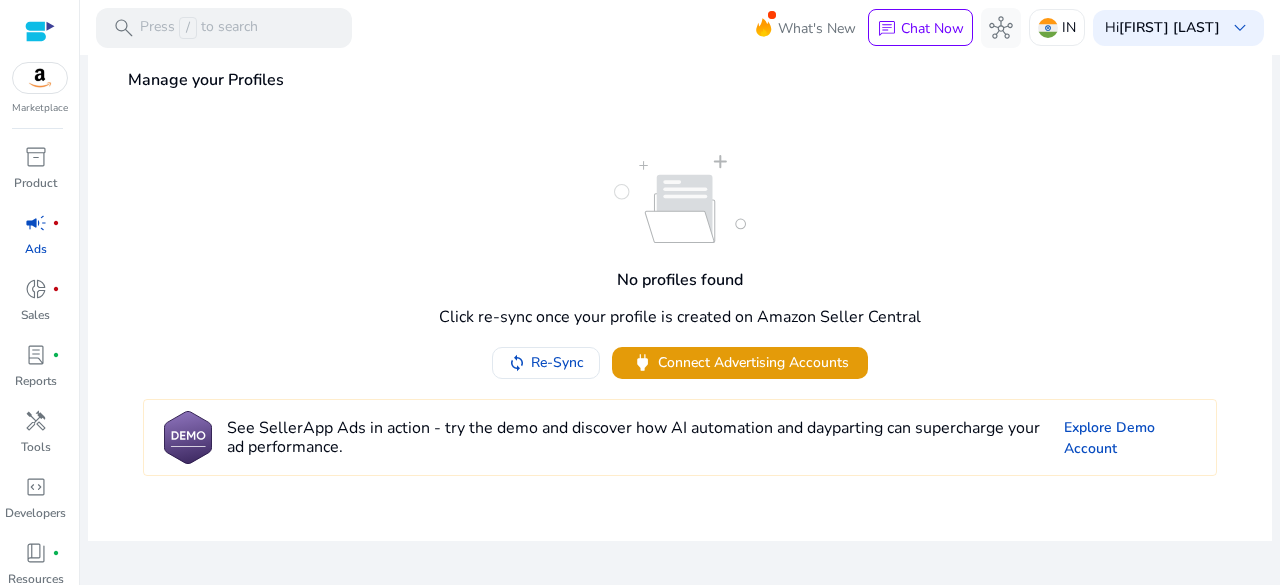 scroll, scrollTop: 0, scrollLeft: 0, axis: both 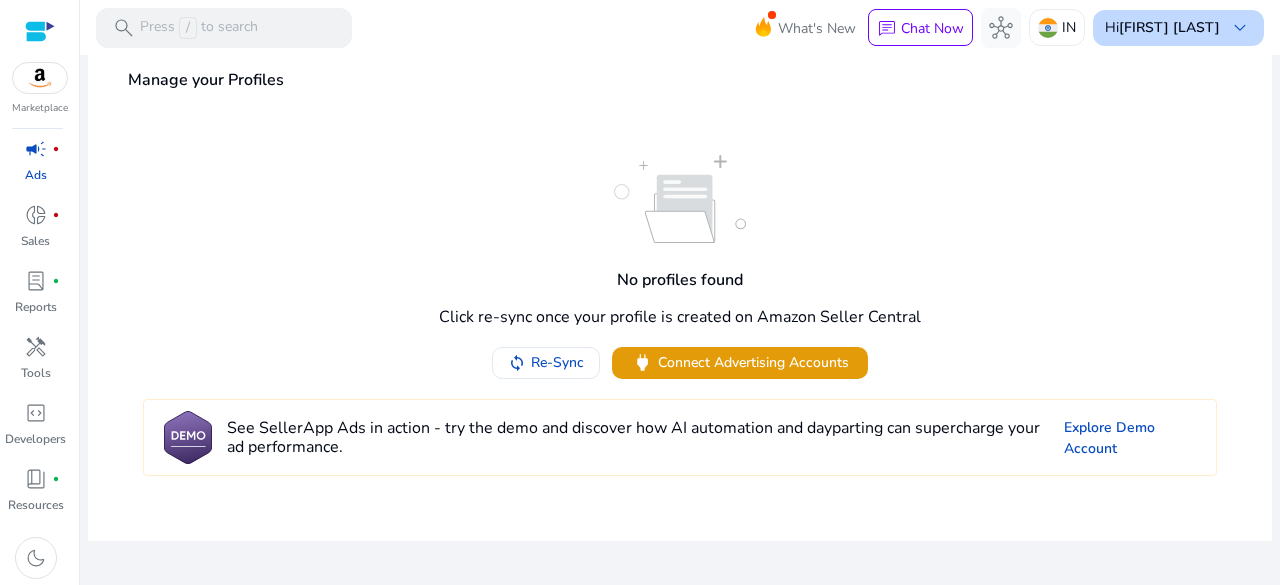 click on "Hi  [FIRST] [LAST]  keyboard_arrow_down" at bounding box center [1178, 28] 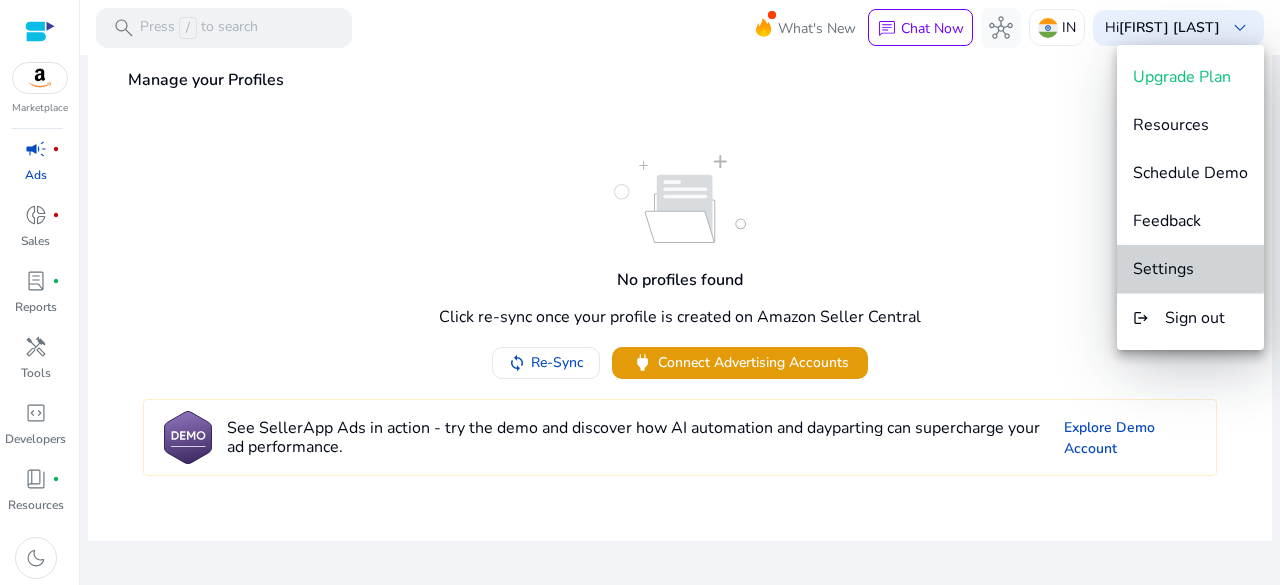click on "Settings" at bounding box center [1190, 269] 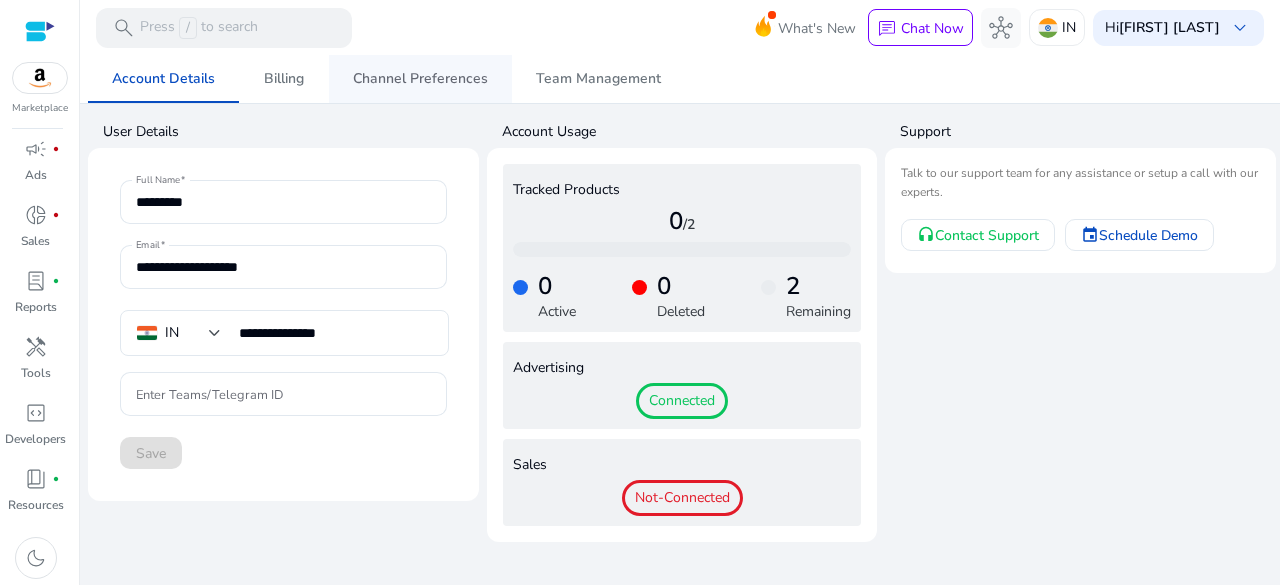 click on "Channel Preferences" at bounding box center (420, 79) 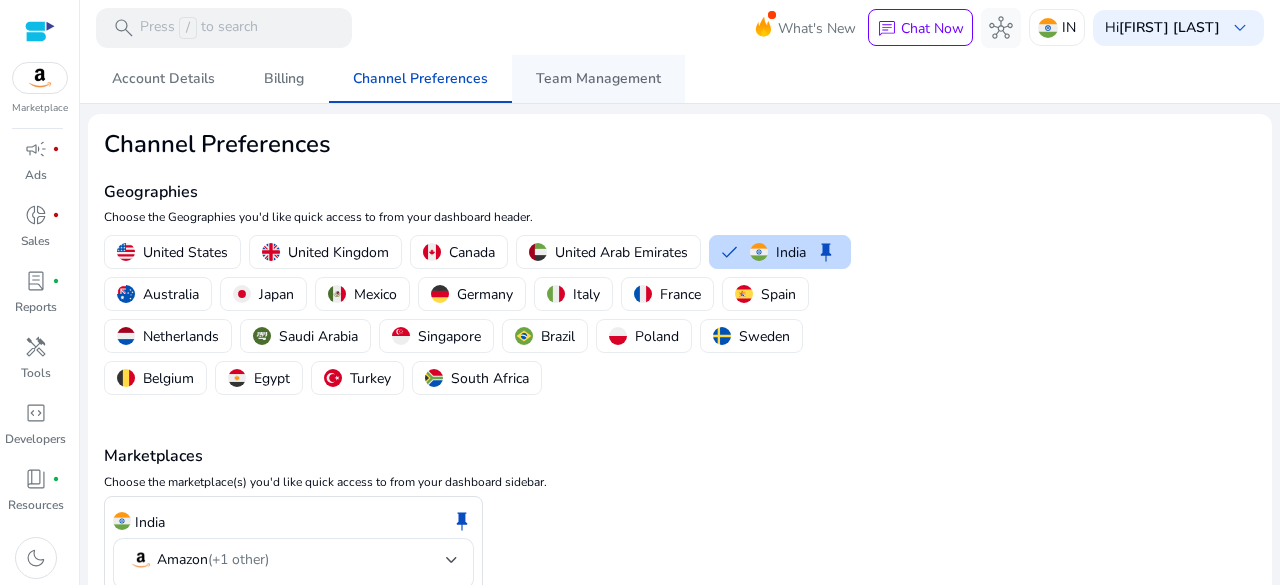 click on "Team Management" at bounding box center [598, 79] 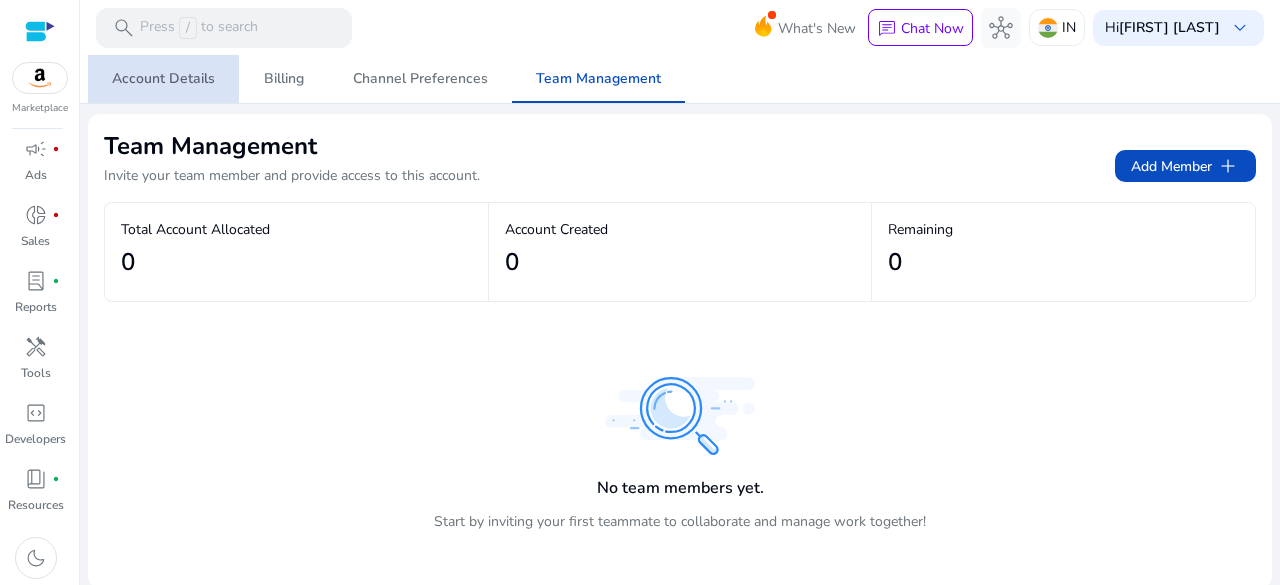 click on "Account Details" at bounding box center (163, 79) 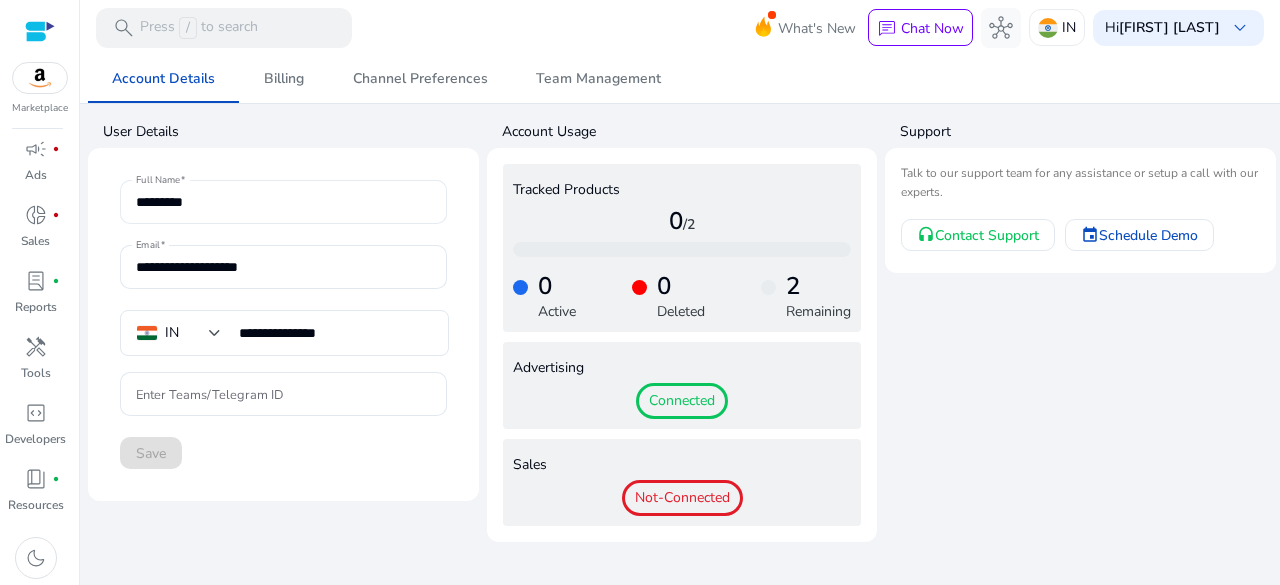 click on "*********" at bounding box center [283, 202] 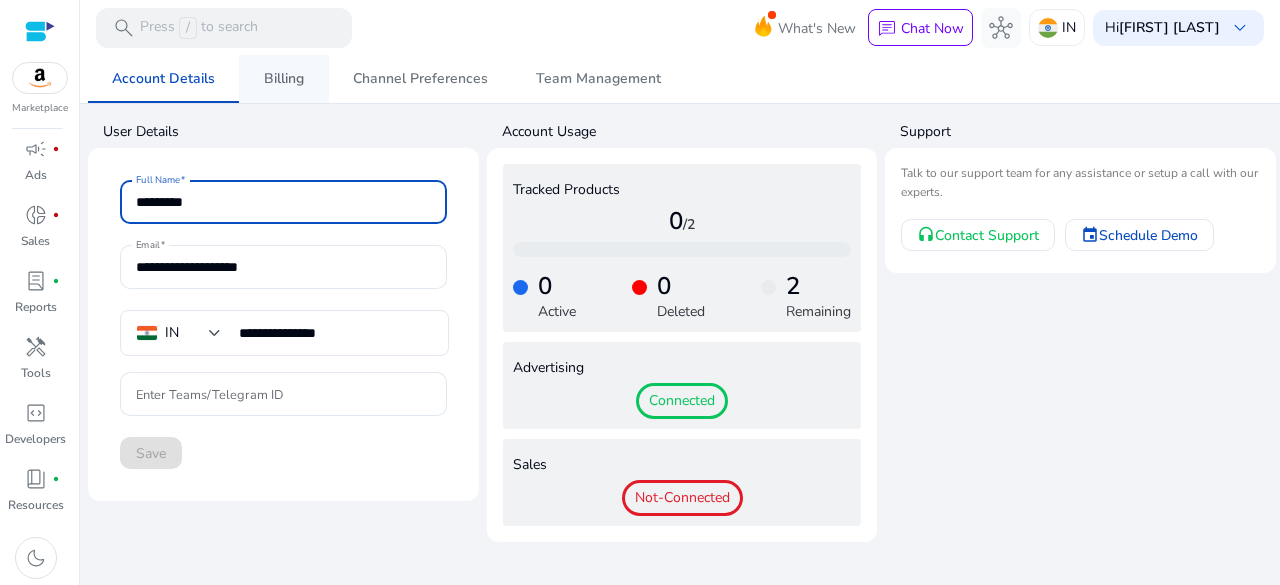 click on "Billing" at bounding box center (284, 79) 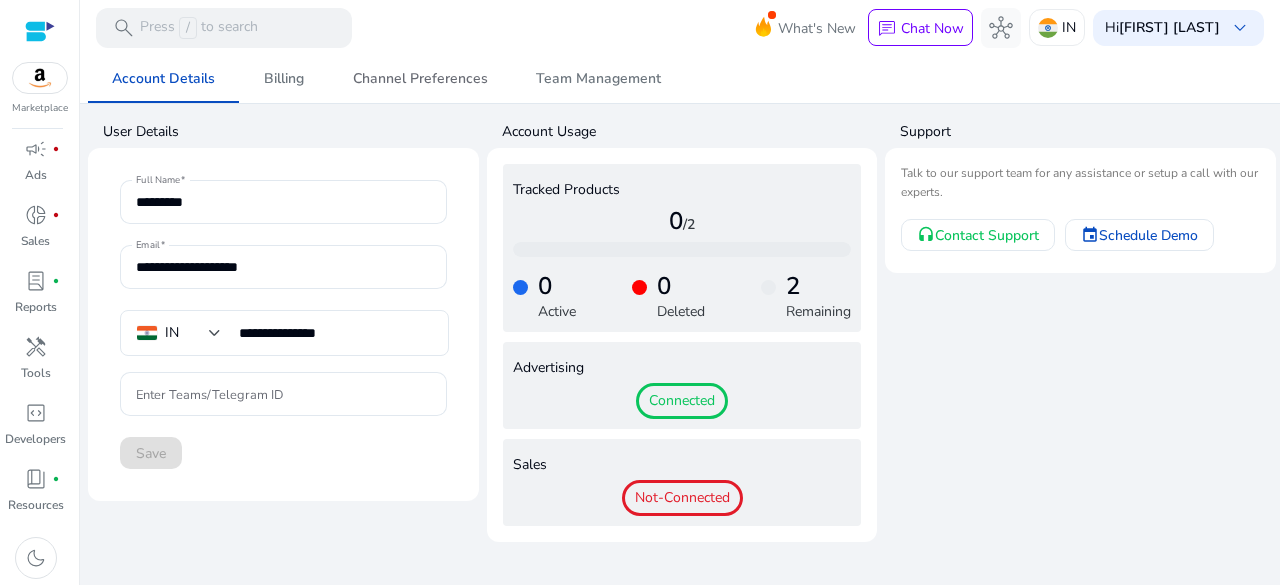 click on "Channel Preferences" at bounding box center [420, 79] 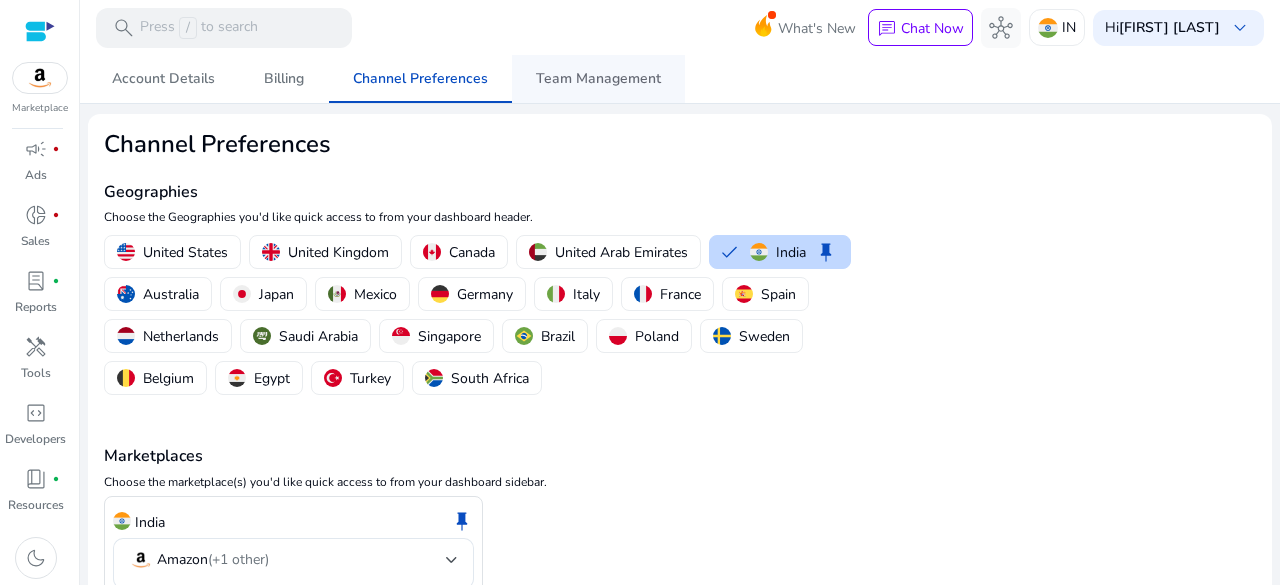 click on "Team Management" at bounding box center [598, 79] 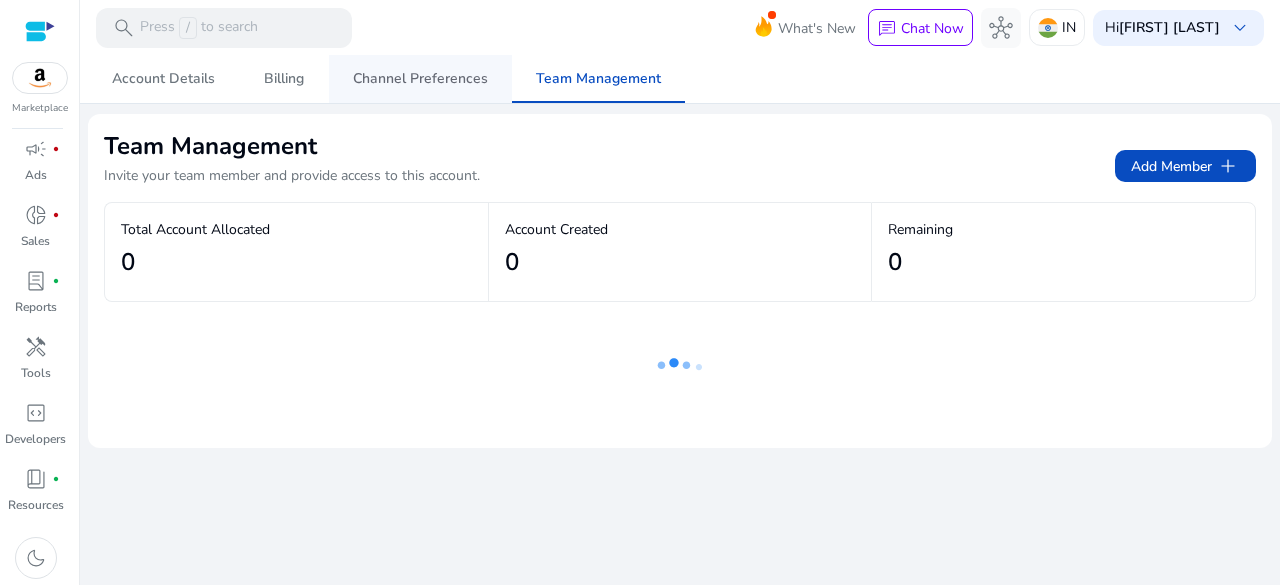 click on "Channel Preferences" at bounding box center [420, 79] 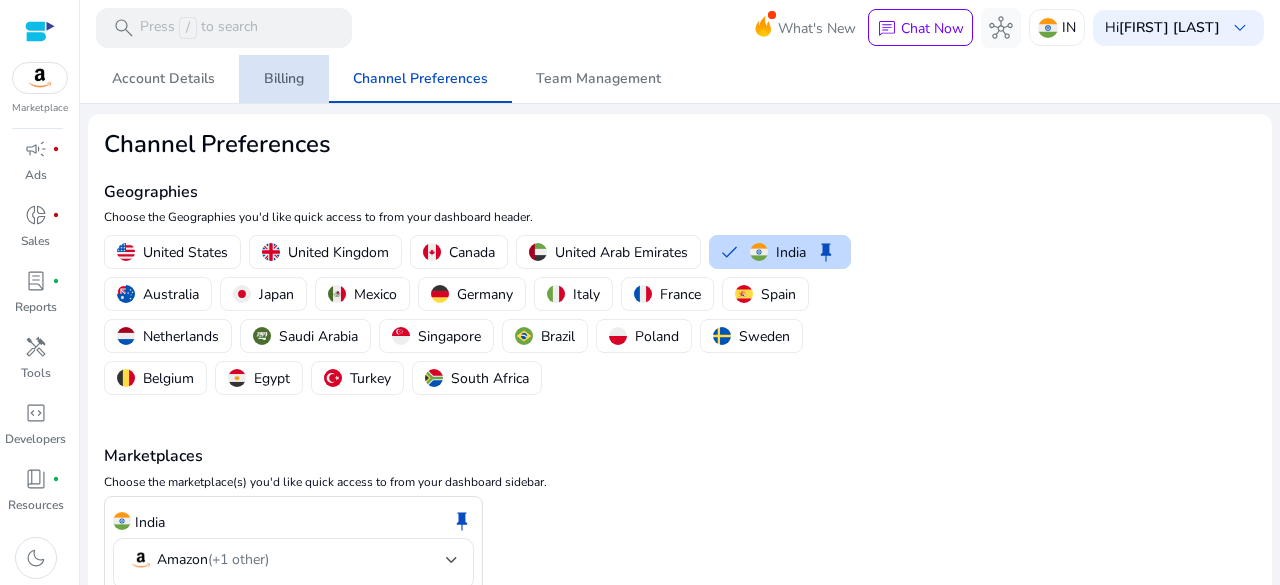 click on "Billing" at bounding box center (284, 79) 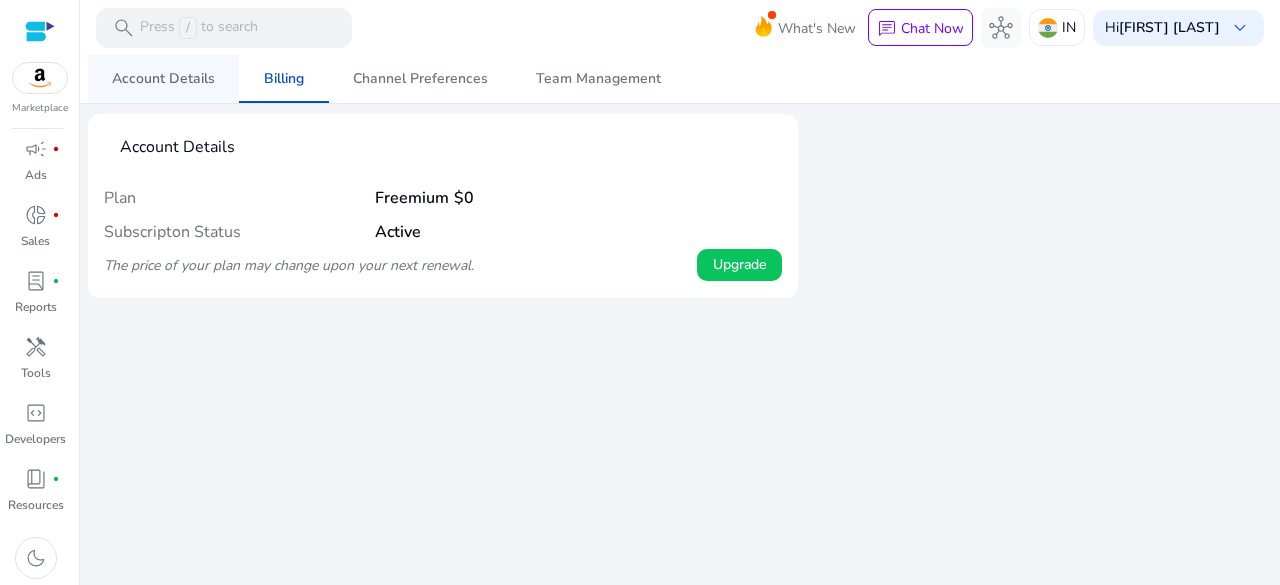 click on "Account Details" at bounding box center [163, 79] 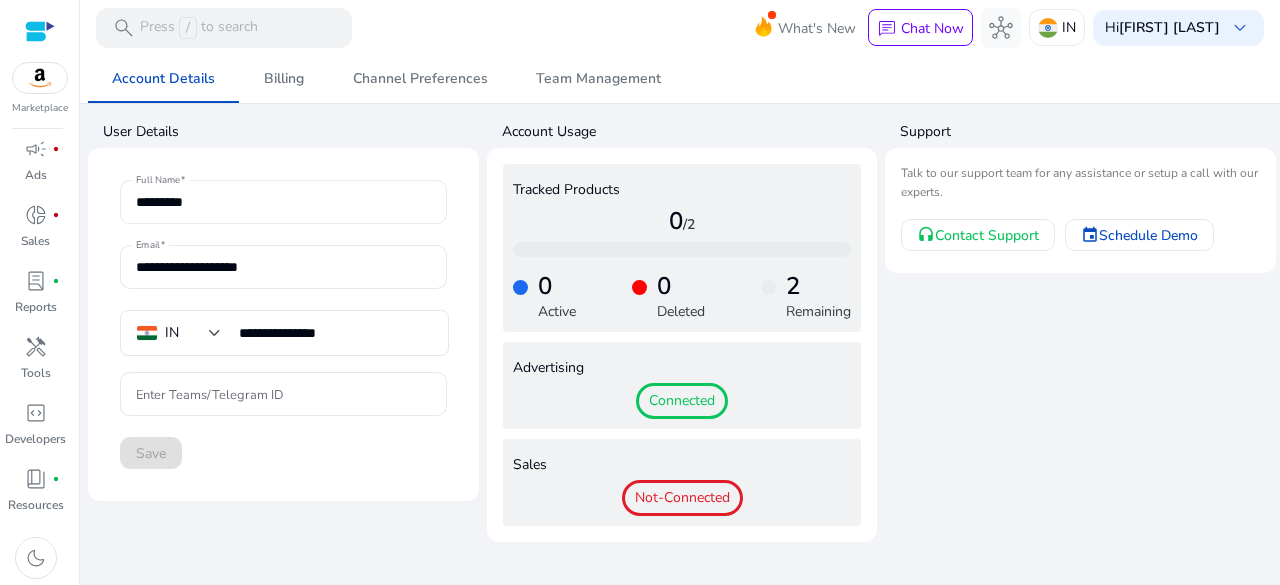 click on "*********" at bounding box center [283, 202] 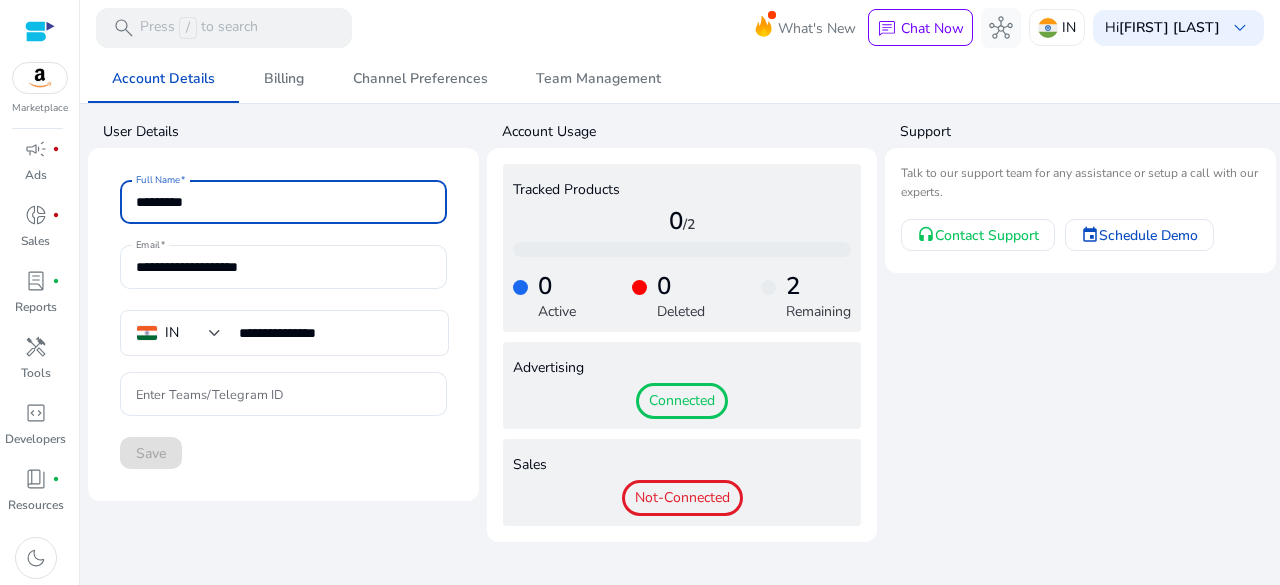 click on "*********" at bounding box center [283, 202] 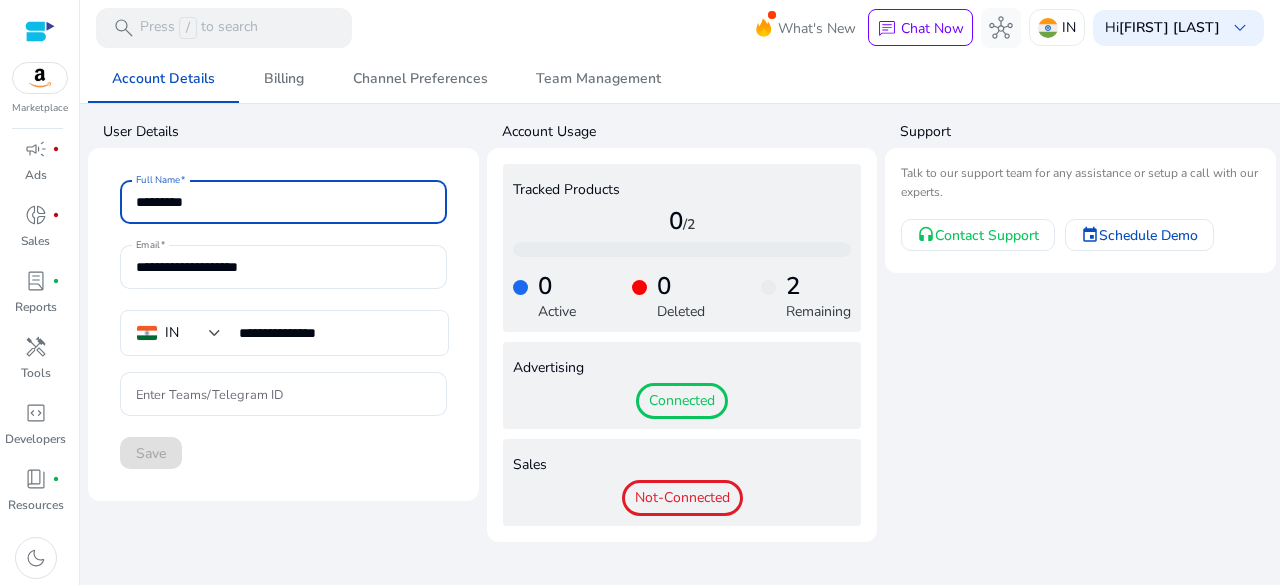 click on "*********" at bounding box center [283, 202] 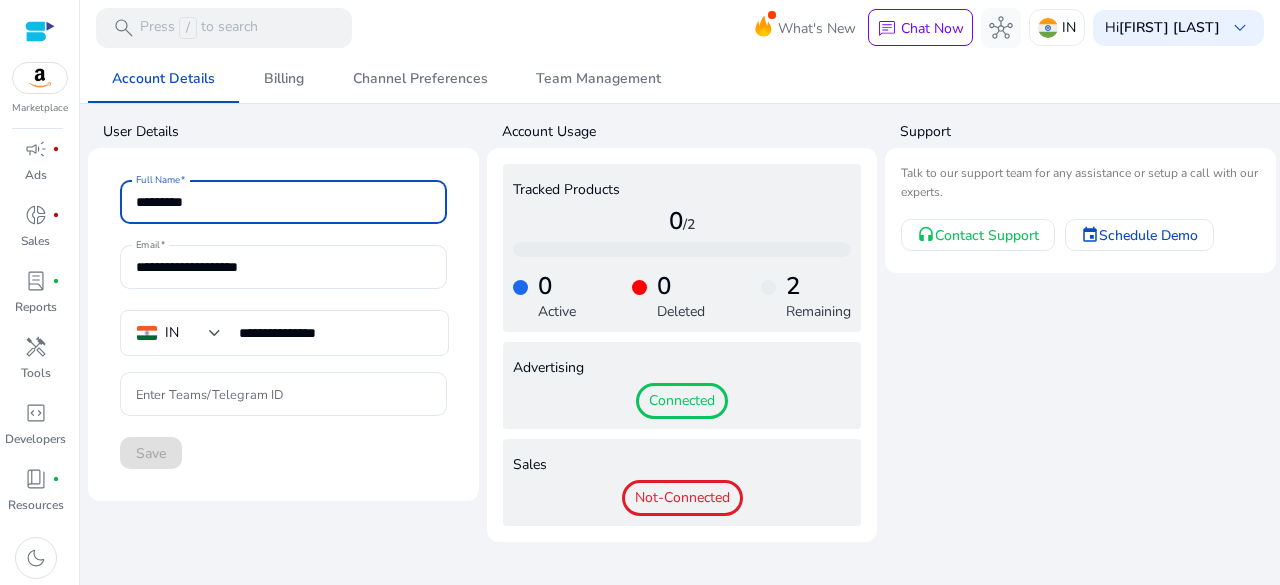 click on "*********" at bounding box center [283, 202] 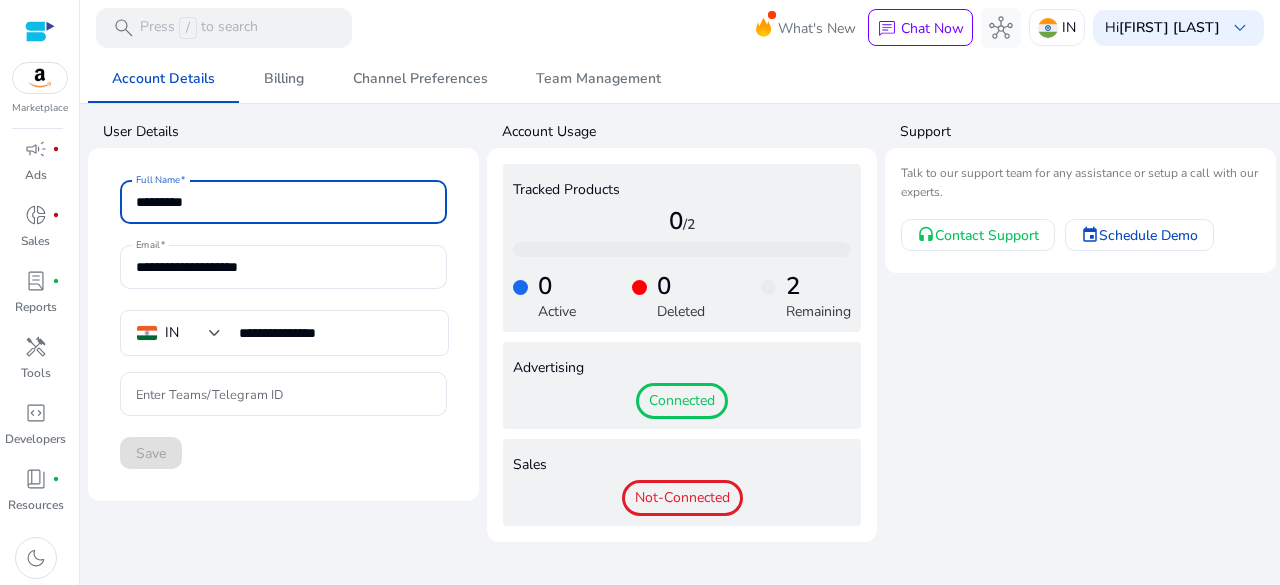 click on "*********" at bounding box center (283, 202) 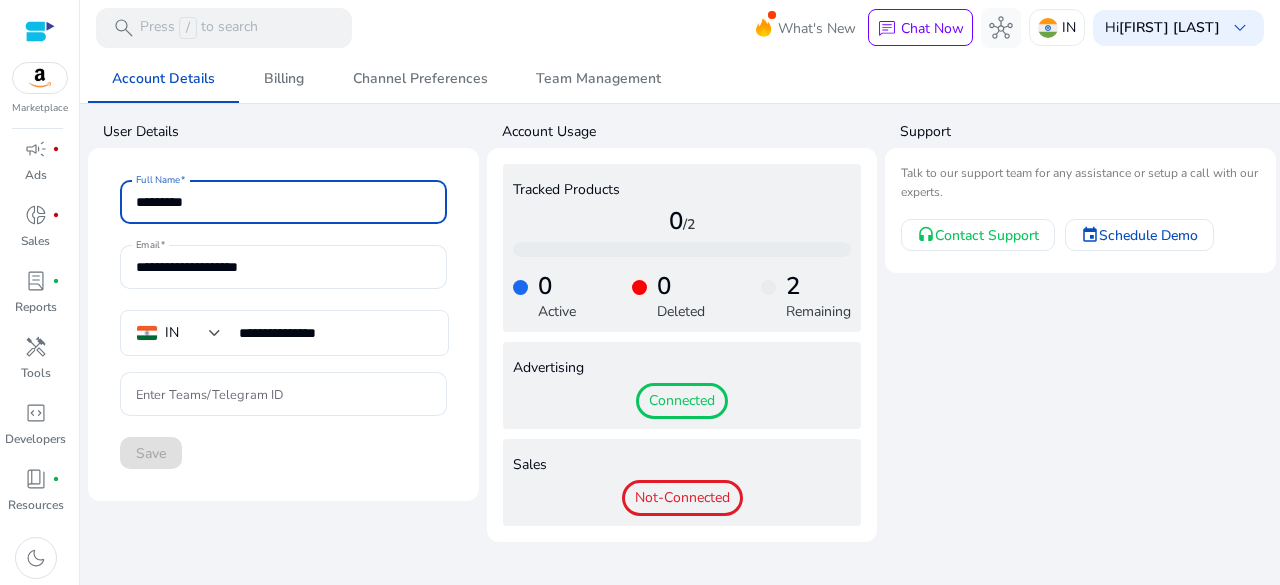click on "*********" at bounding box center (283, 202) 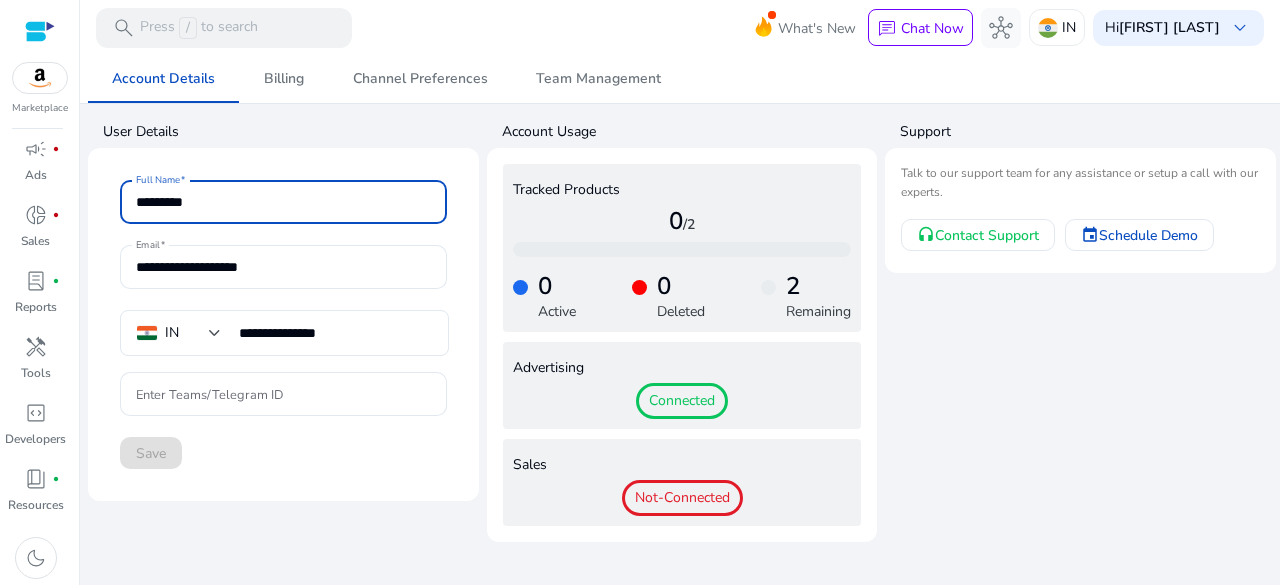 click on "*********" at bounding box center [283, 202] 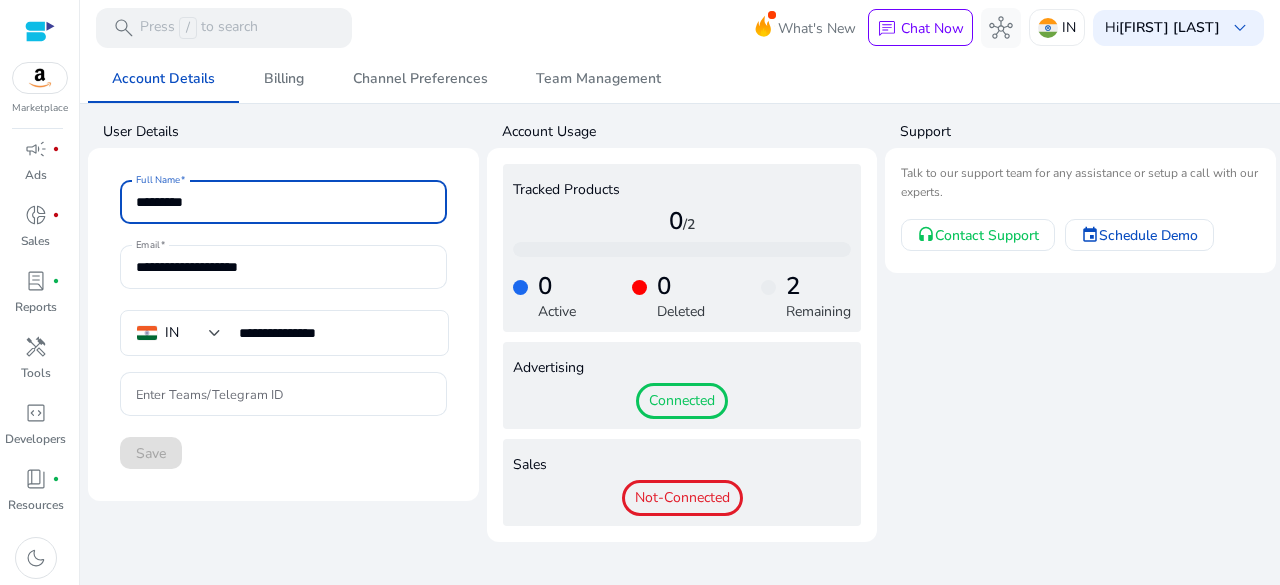 click on "*********" at bounding box center [283, 202] 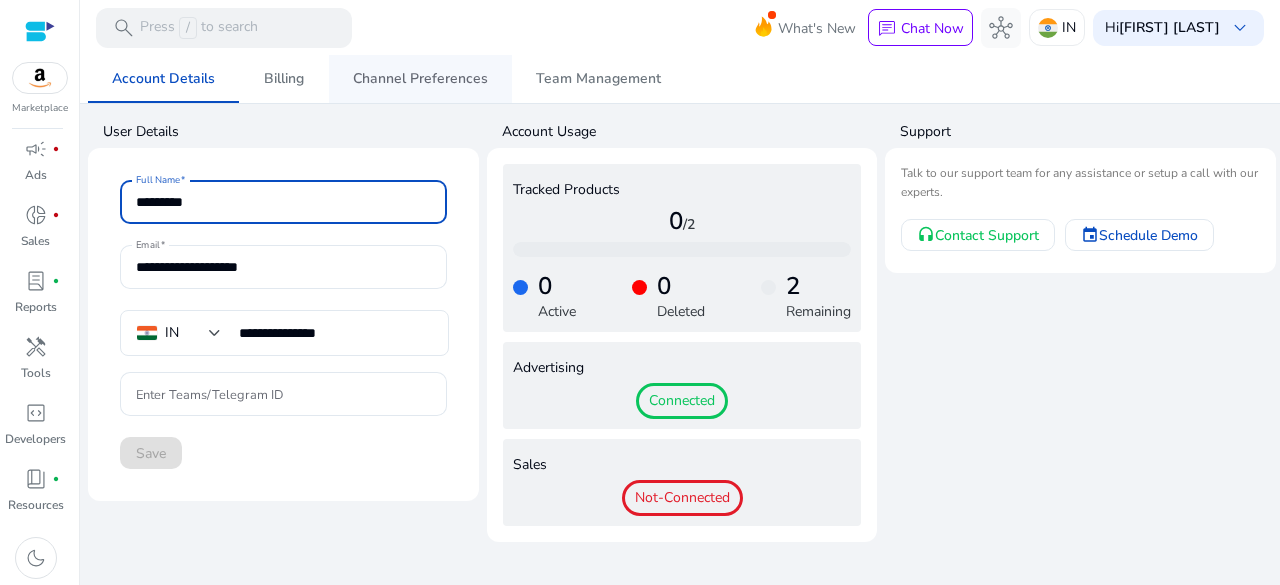 click on "Channel Preferences" at bounding box center [420, 79] 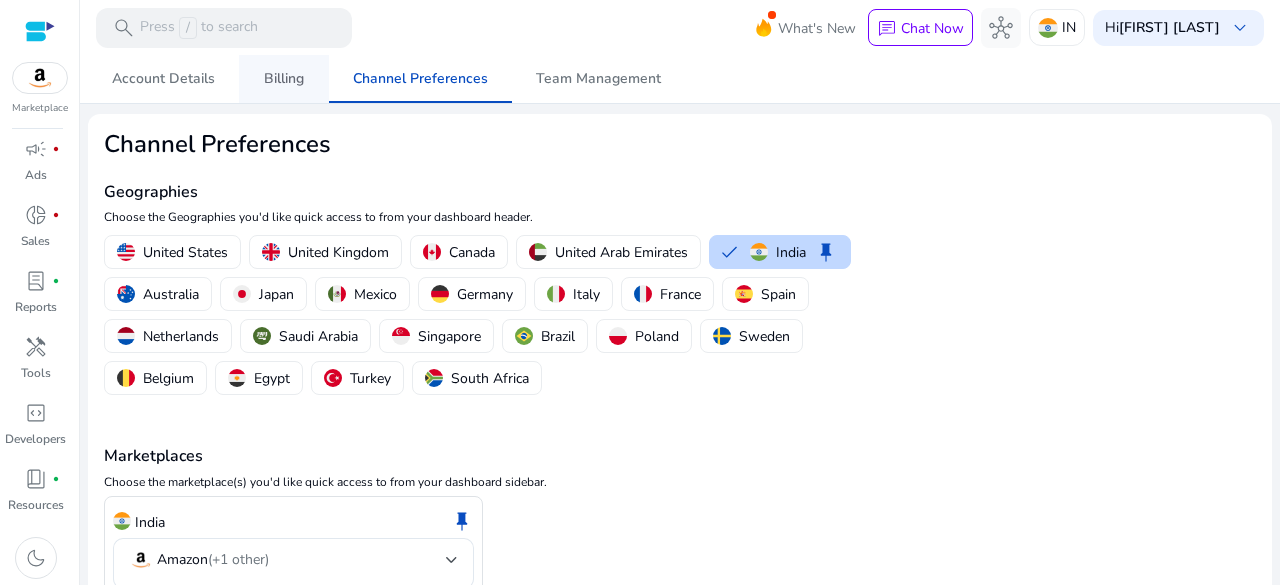 click on "Billing" at bounding box center [284, 79] 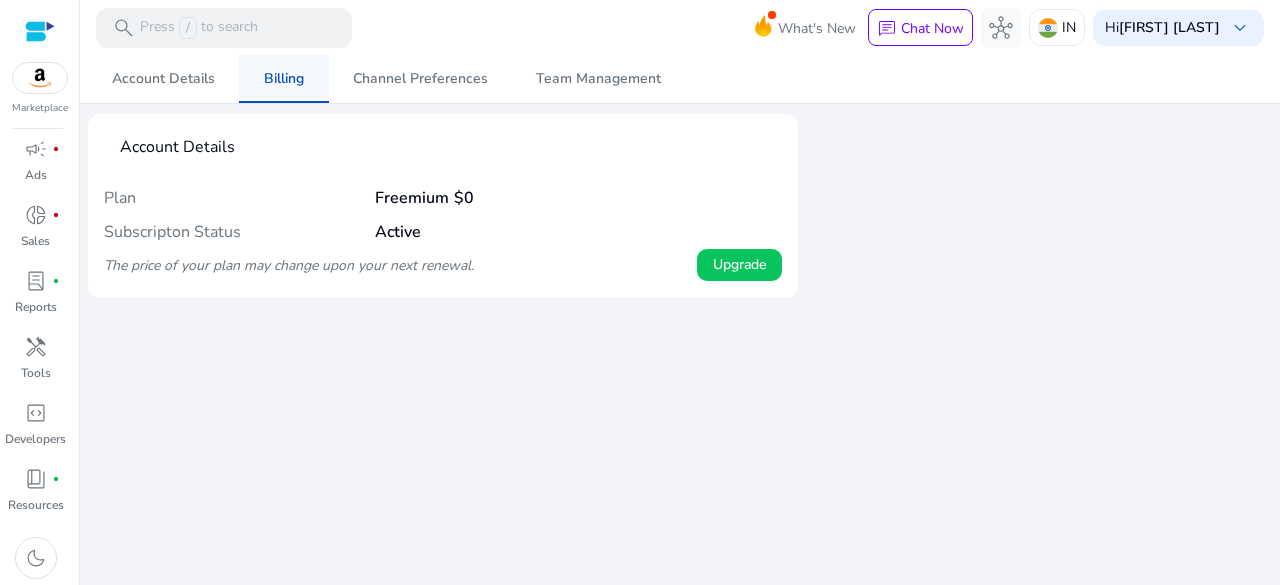 click on "Billing" at bounding box center [284, 79] 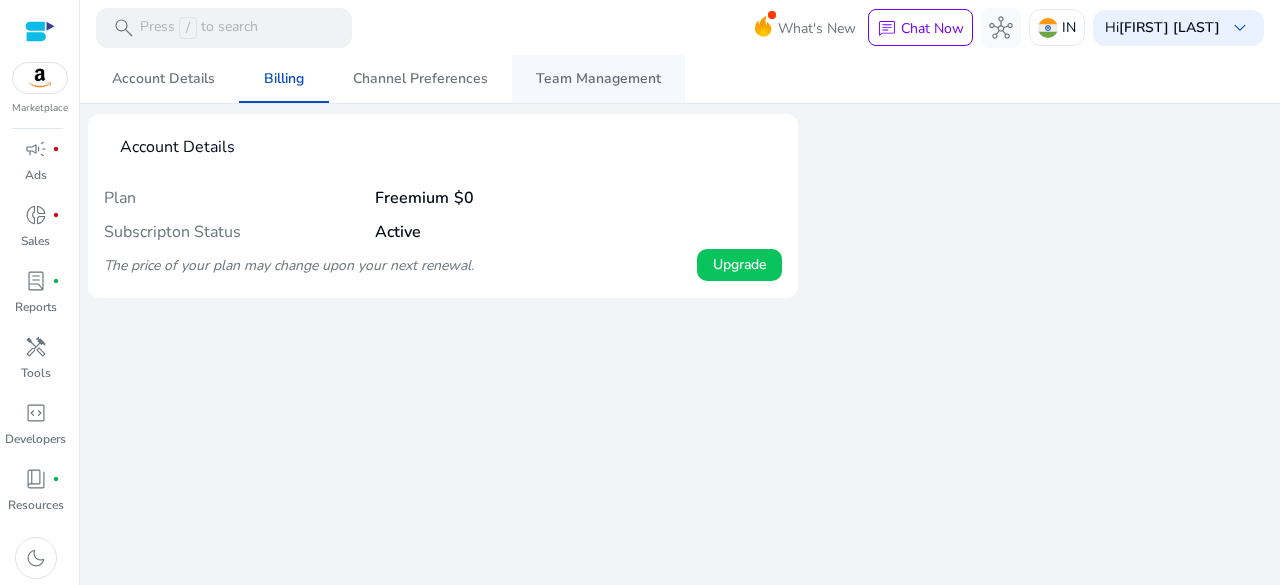 click on "Team Management" at bounding box center (598, 79) 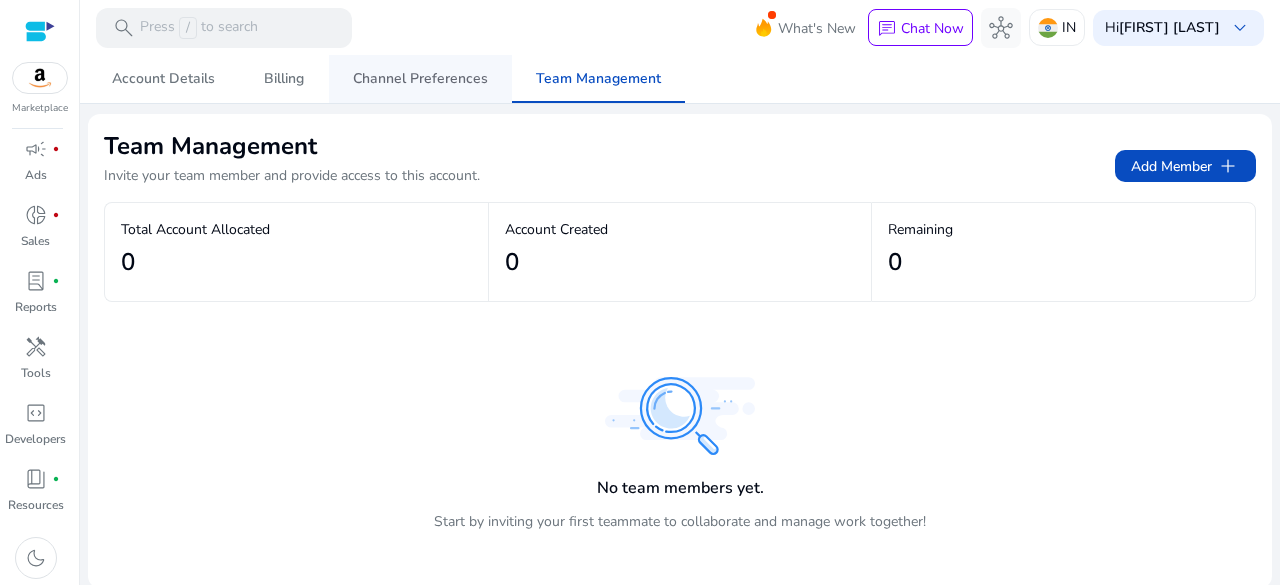 click on "Channel Preferences" at bounding box center [420, 79] 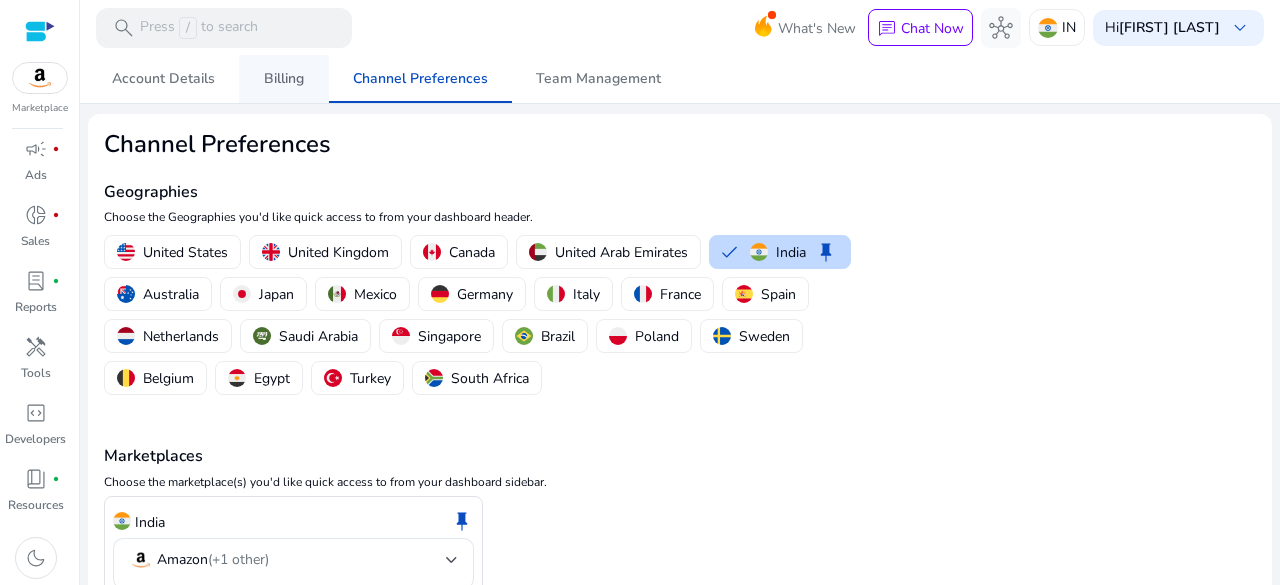 click on "Billing" at bounding box center [284, 79] 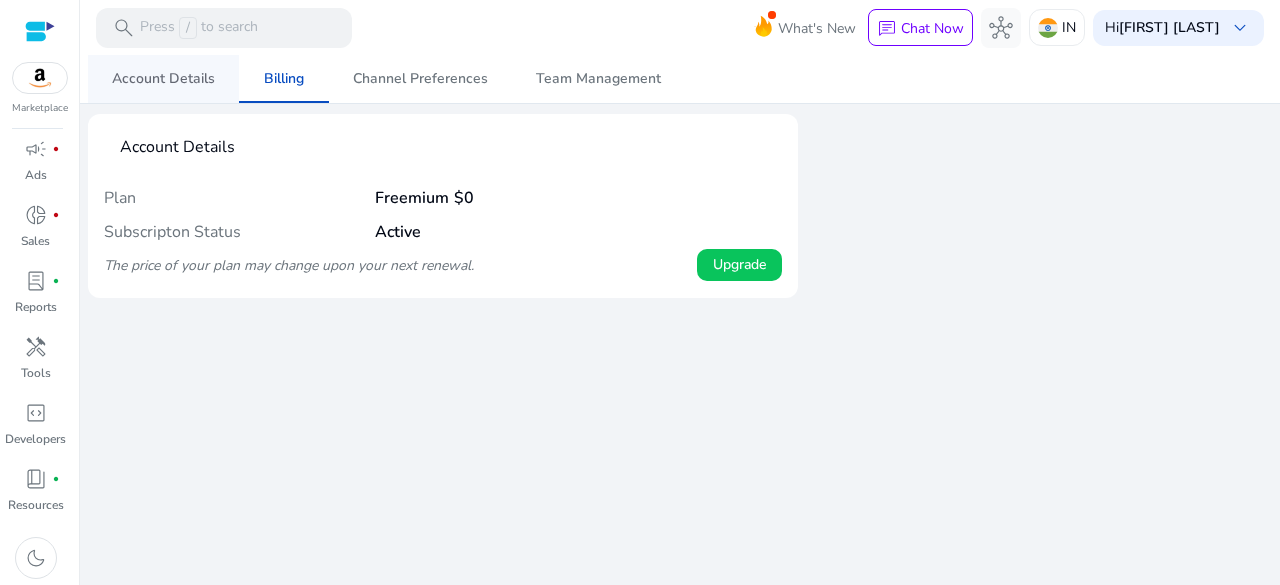 click on "Account Details" at bounding box center (163, 79) 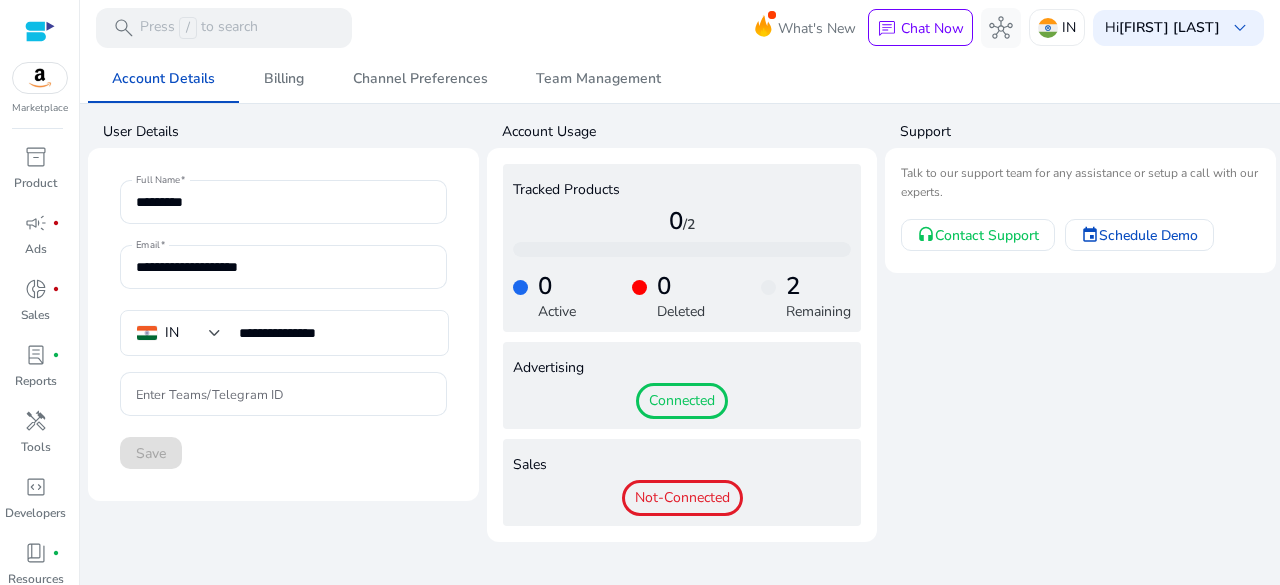 scroll, scrollTop: 0, scrollLeft: 0, axis: both 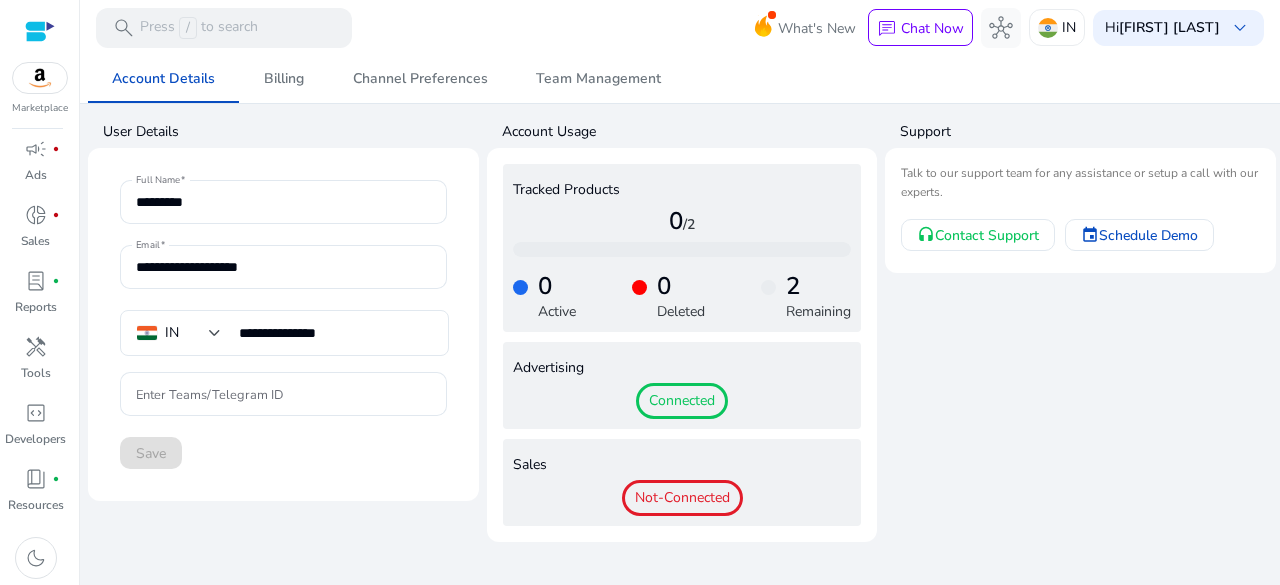 click on "Not-Connected" 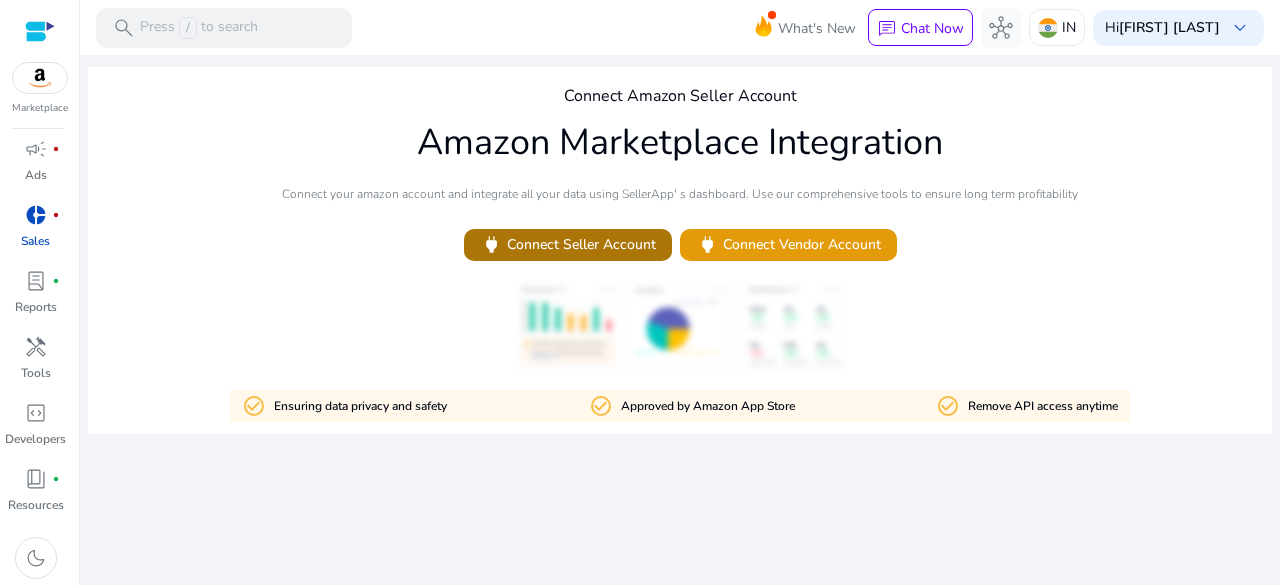 click on "power   Connect Seller Account" 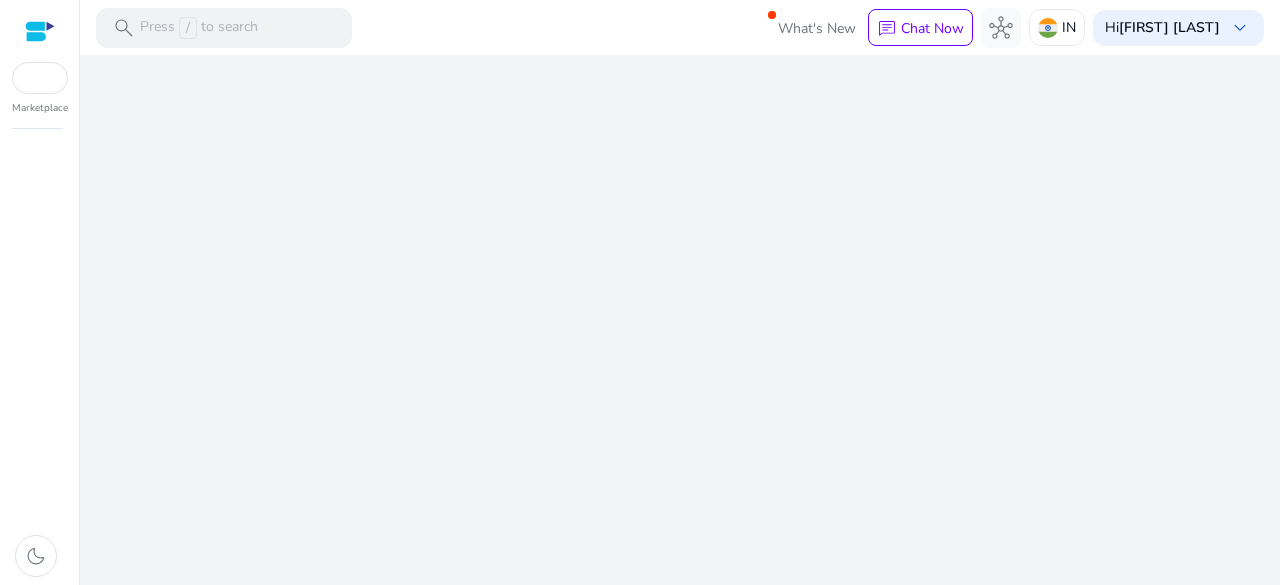 scroll, scrollTop: 0, scrollLeft: 0, axis: both 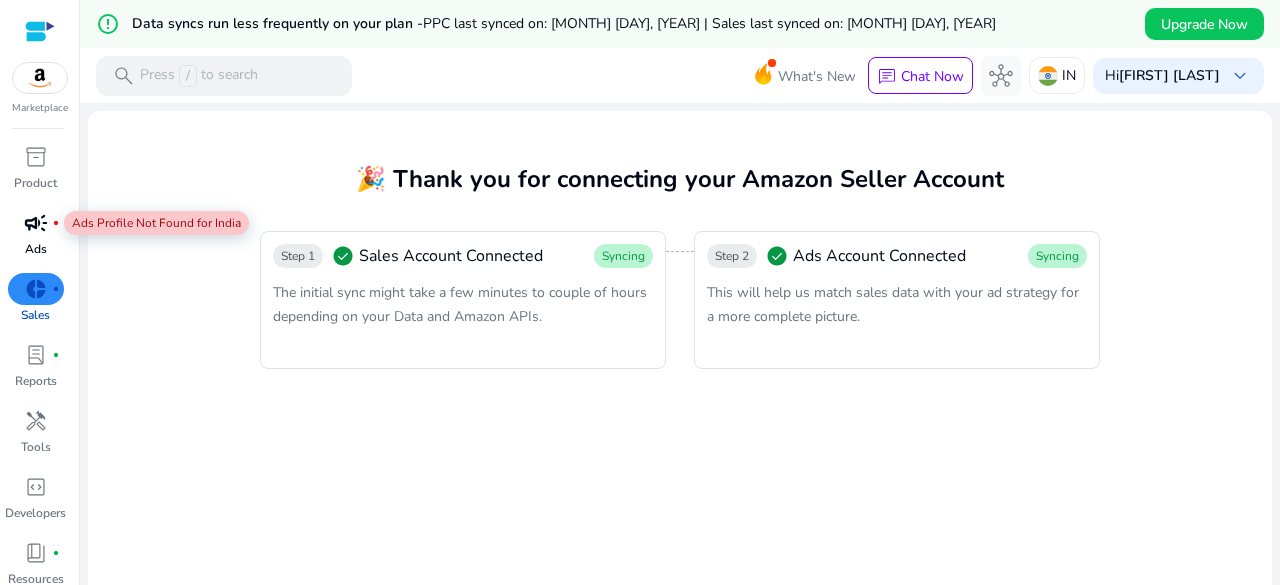 click on "campaign" at bounding box center [36, 223] 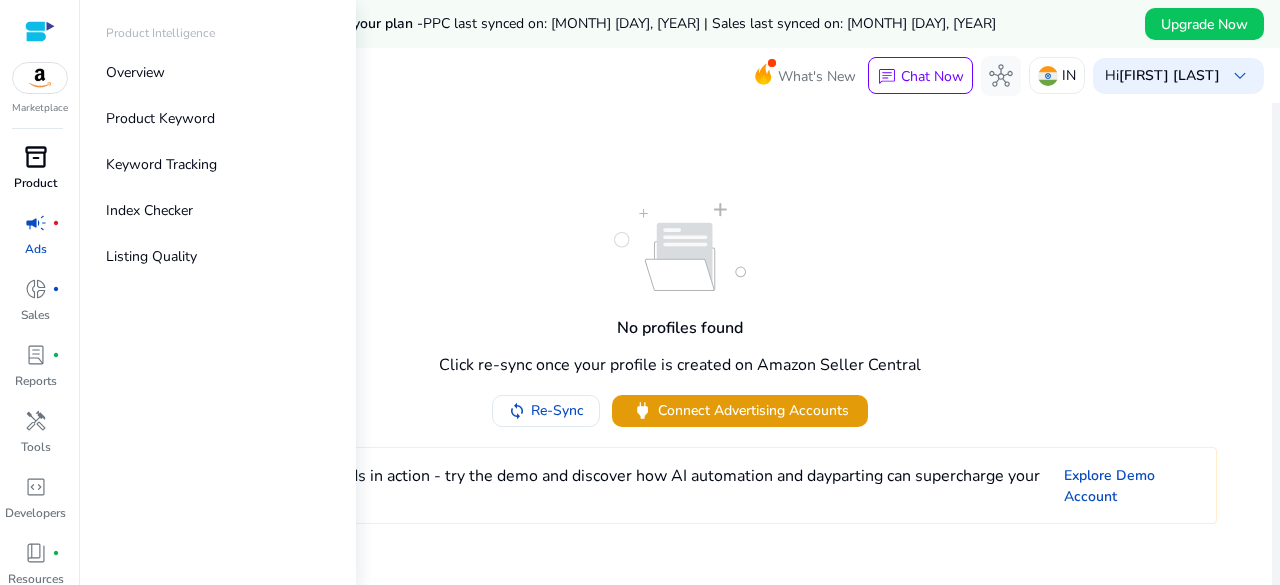 click on "inventory_2   Product" at bounding box center [35, 174] 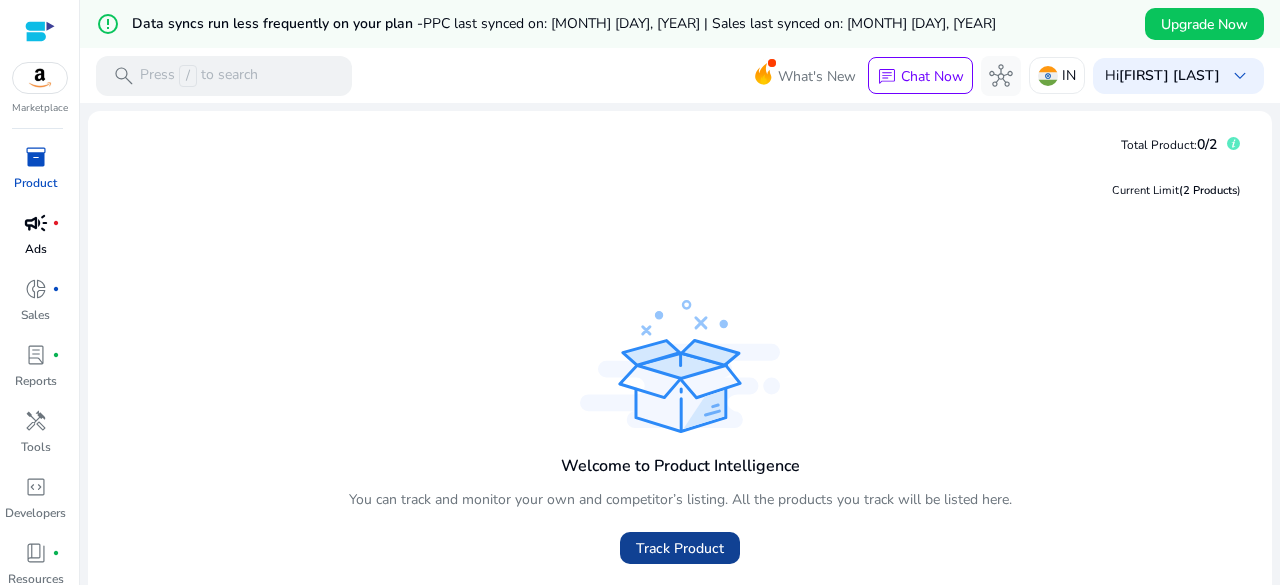 click on "Track Product" 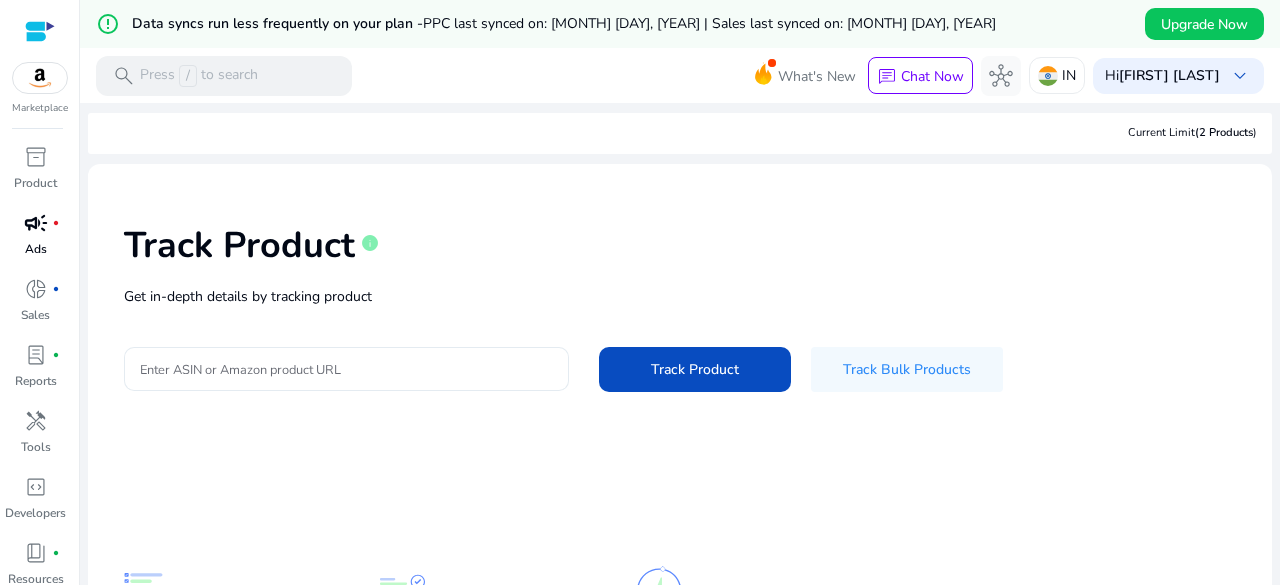 click on "Enter ASIN or Amazon product URL" at bounding box center (346, 369) 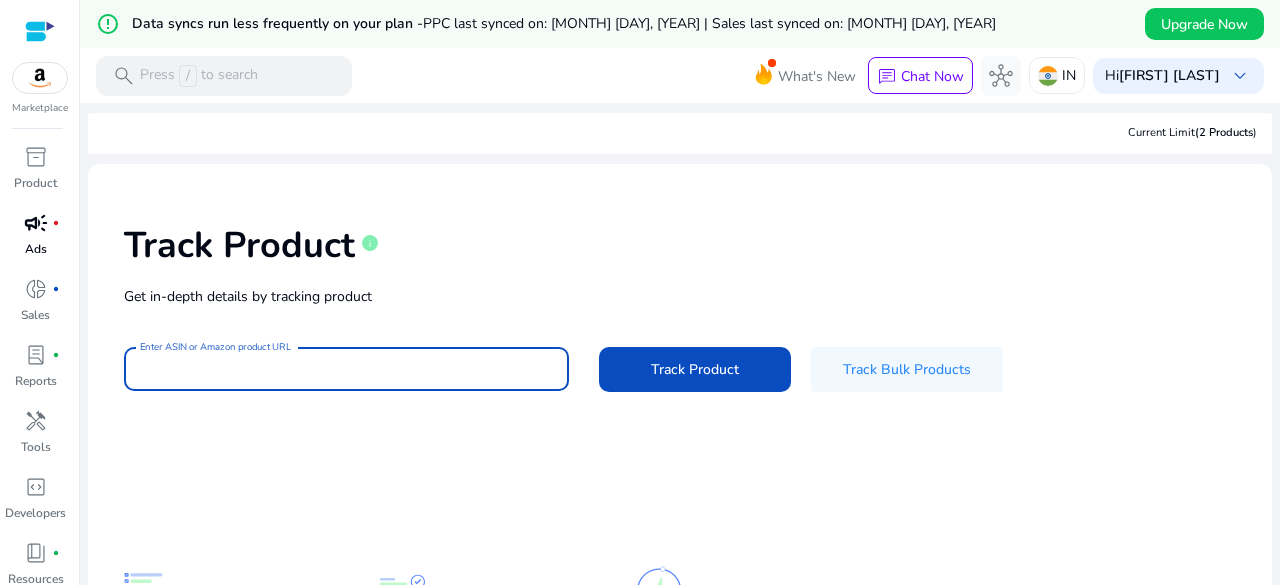 scroll, scrollTop: 0, scrollLeft: 0, axis: both 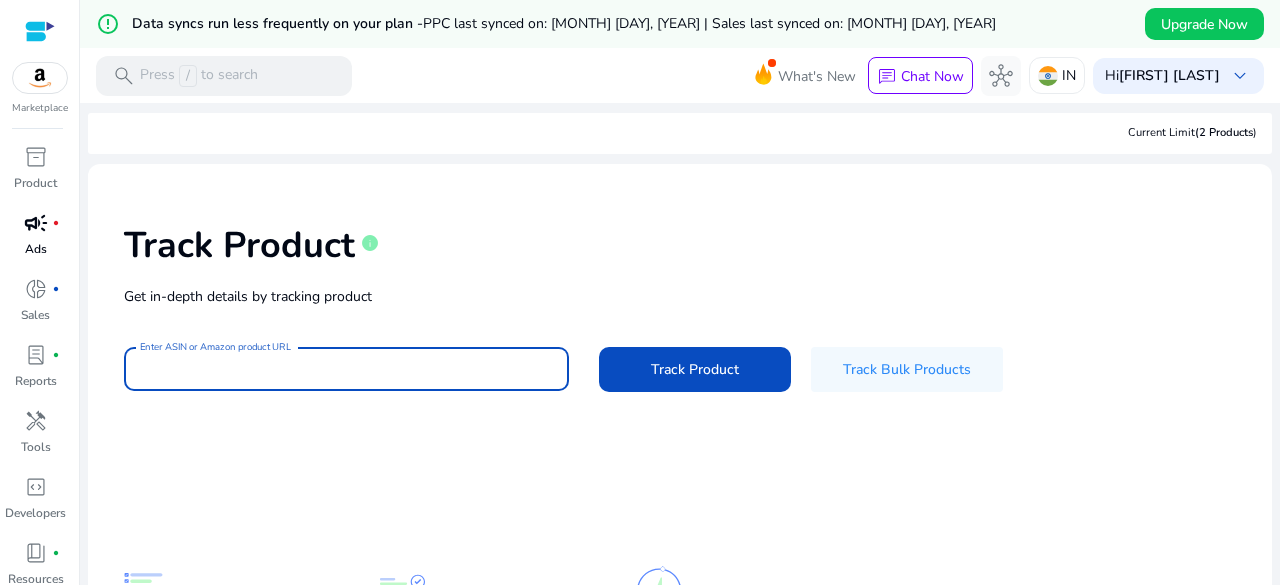 paste on "**********" 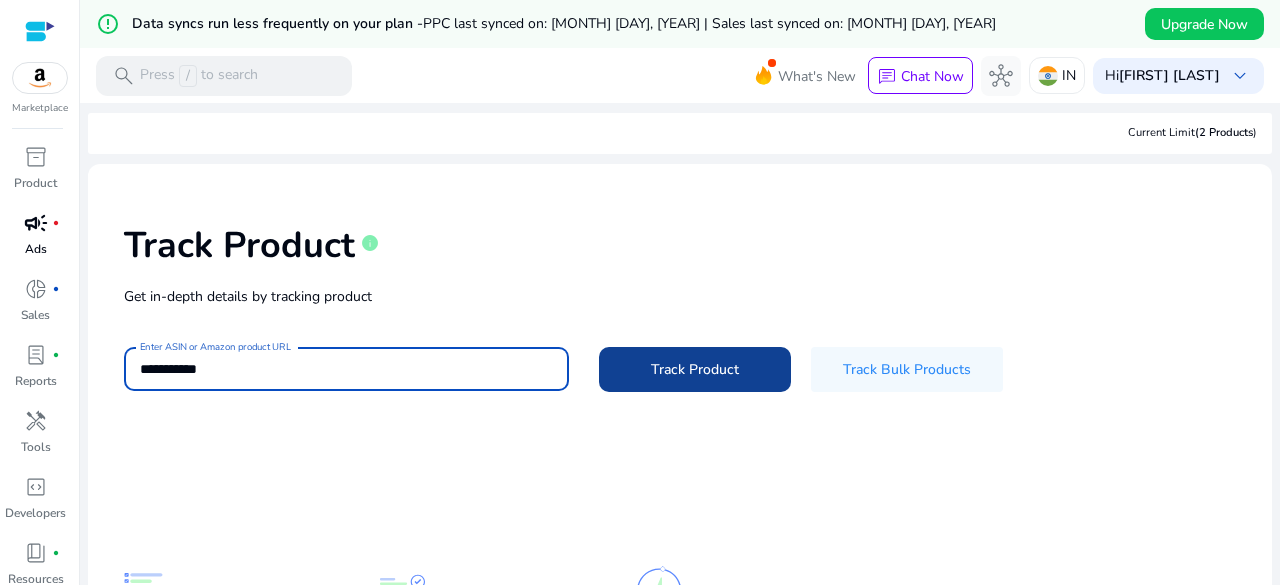 click on "Track Product" 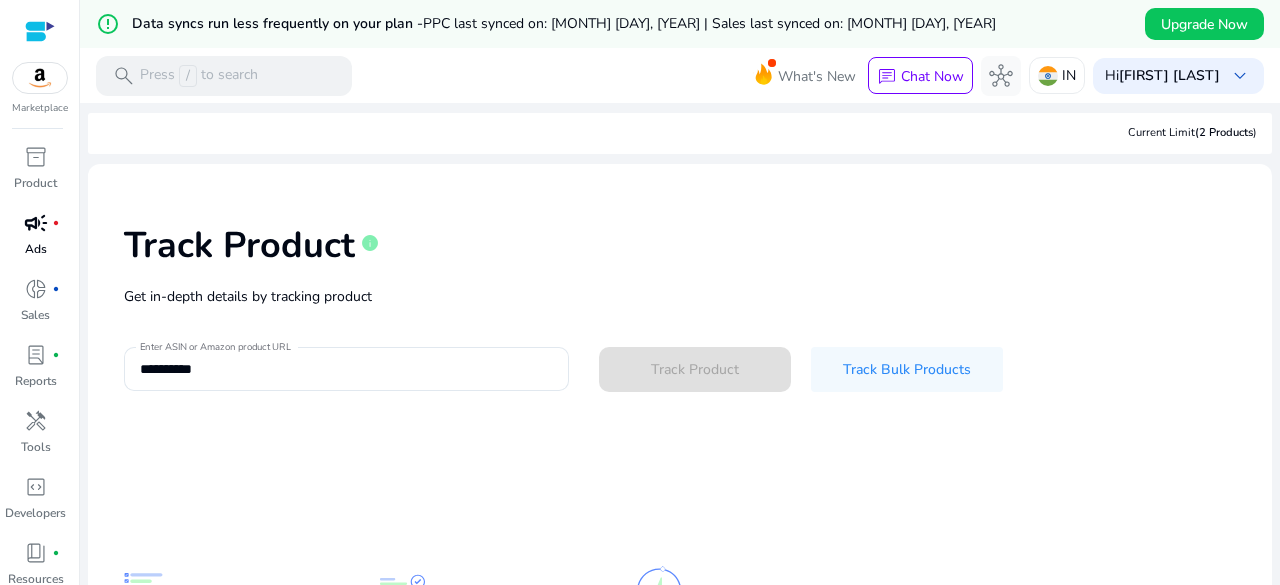 type 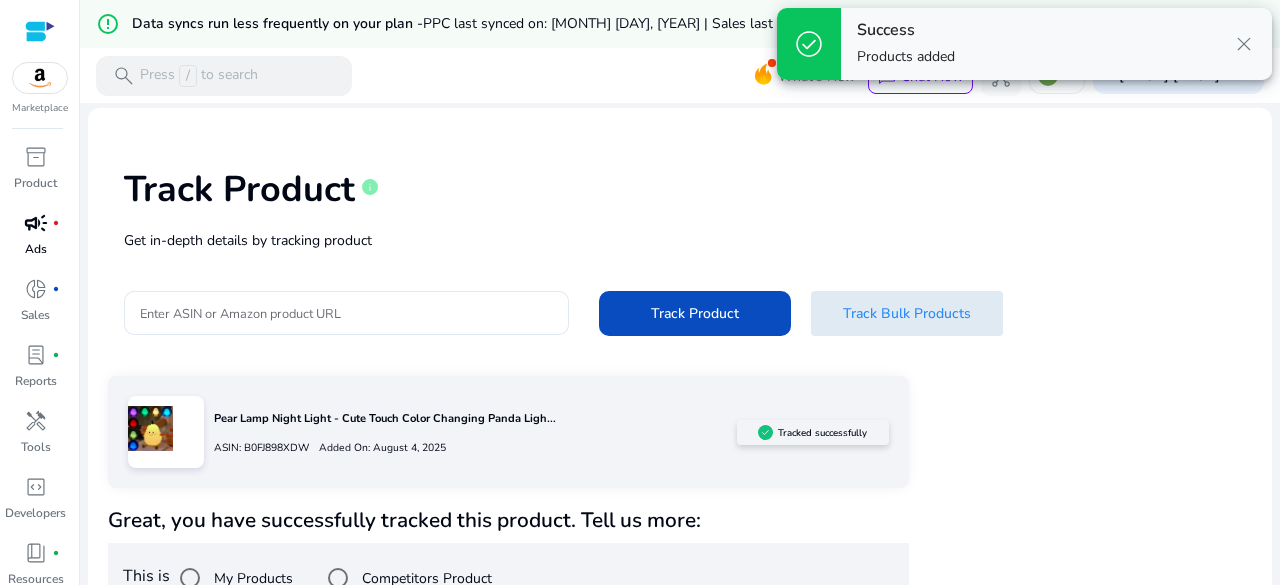 scroll, scrollTop: 98, scrollLeft: 0, axis: vertical 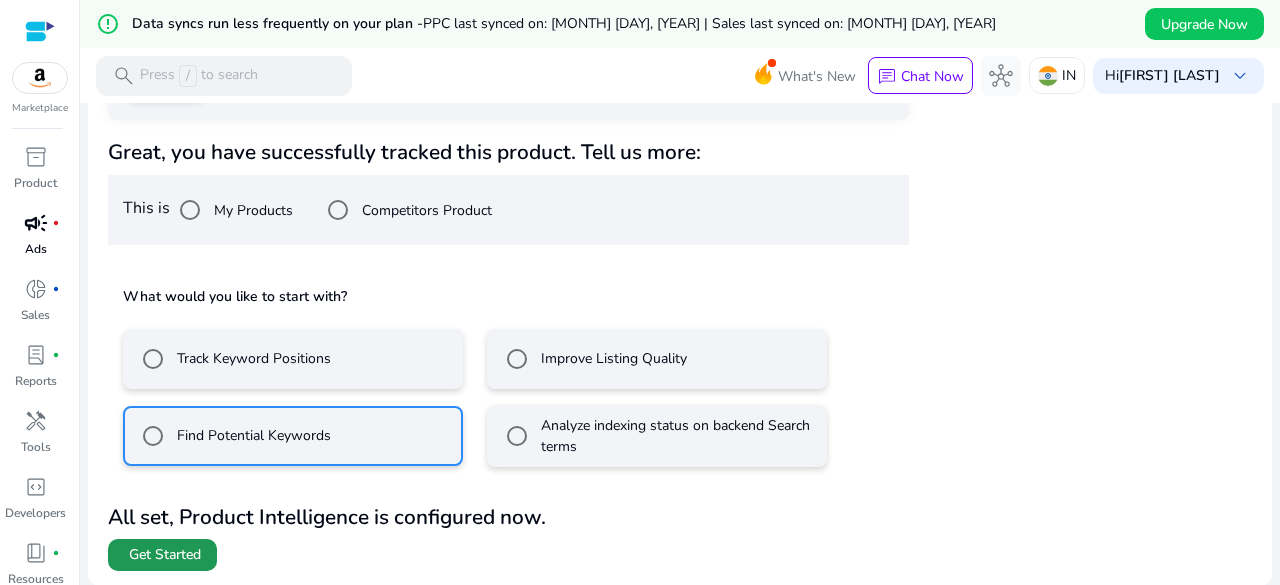 click on "Get Started" at bounding box center (165, 555) 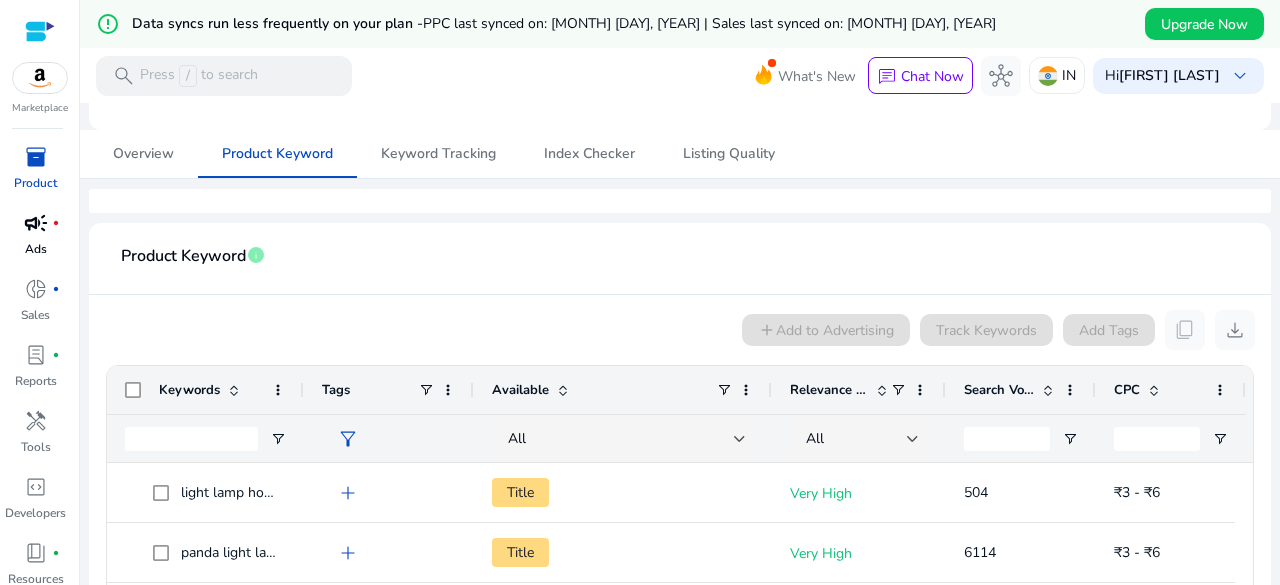 scroll, scrollTop: 436, scrollLeft: 0, axis: vertical 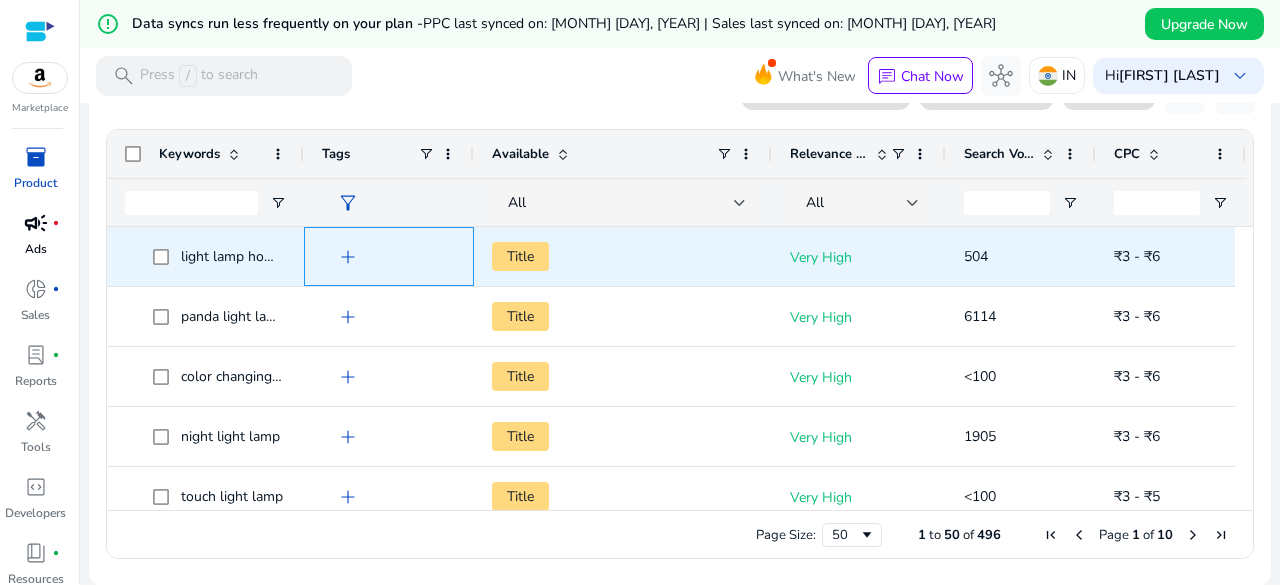 click on "add" 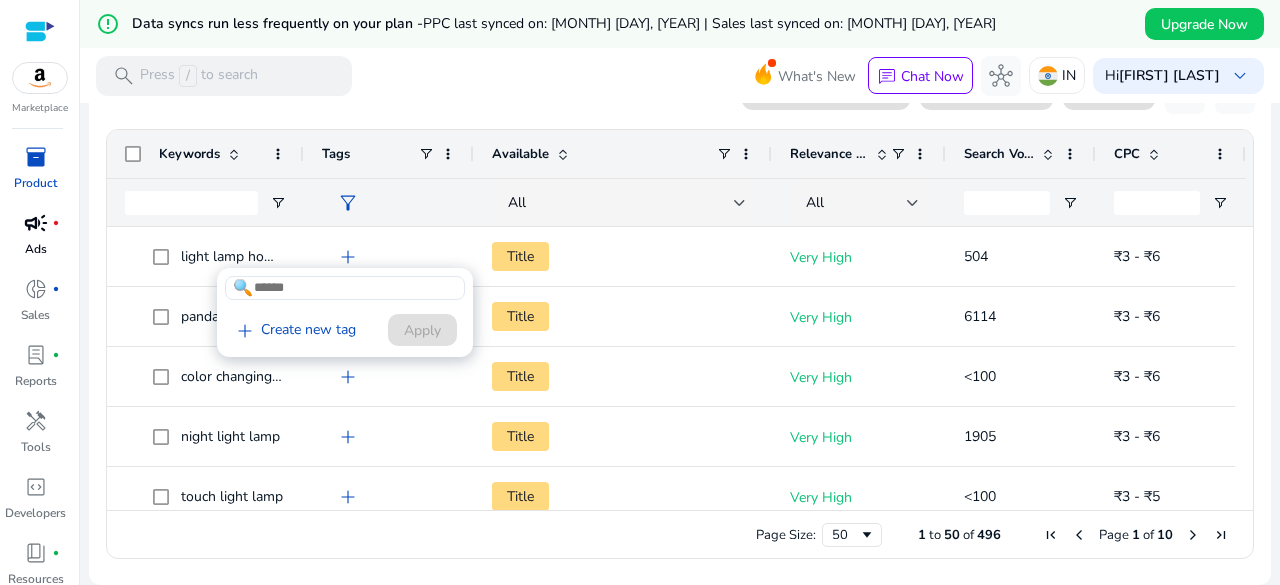 click at bounding box center [345, 288] 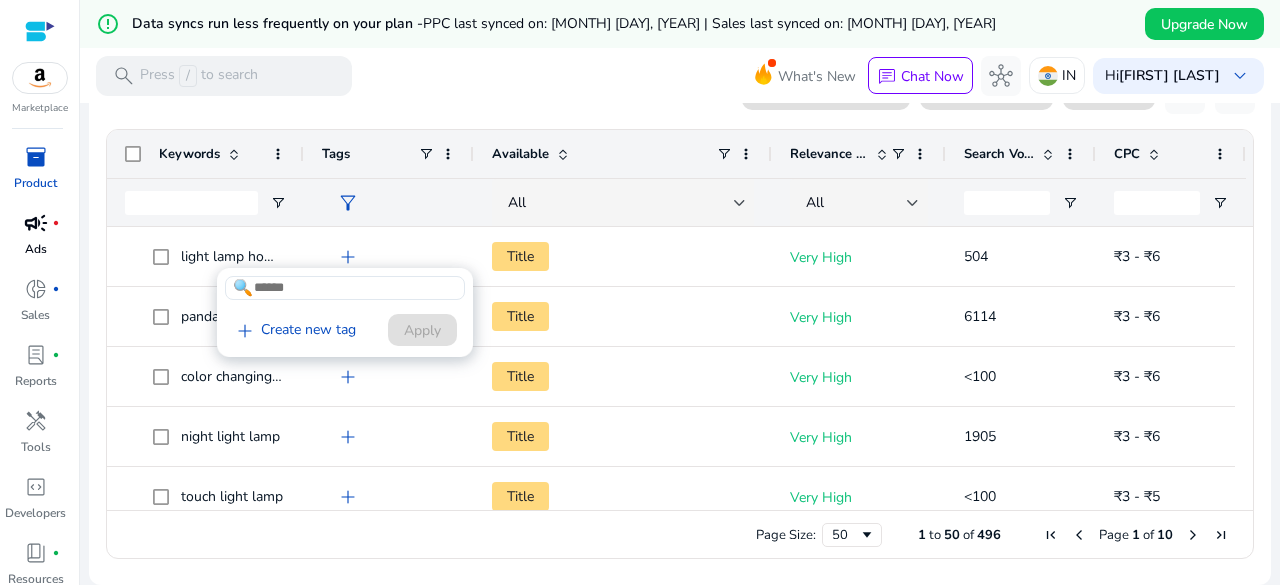 click at bounding box center [640, 292] 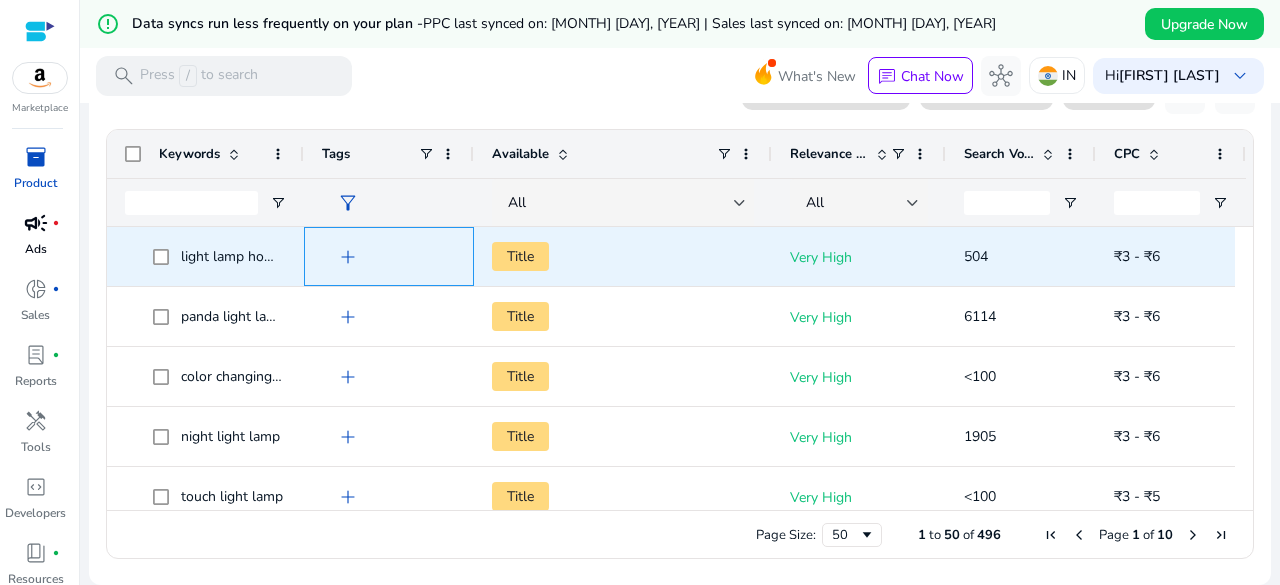 click on "add" 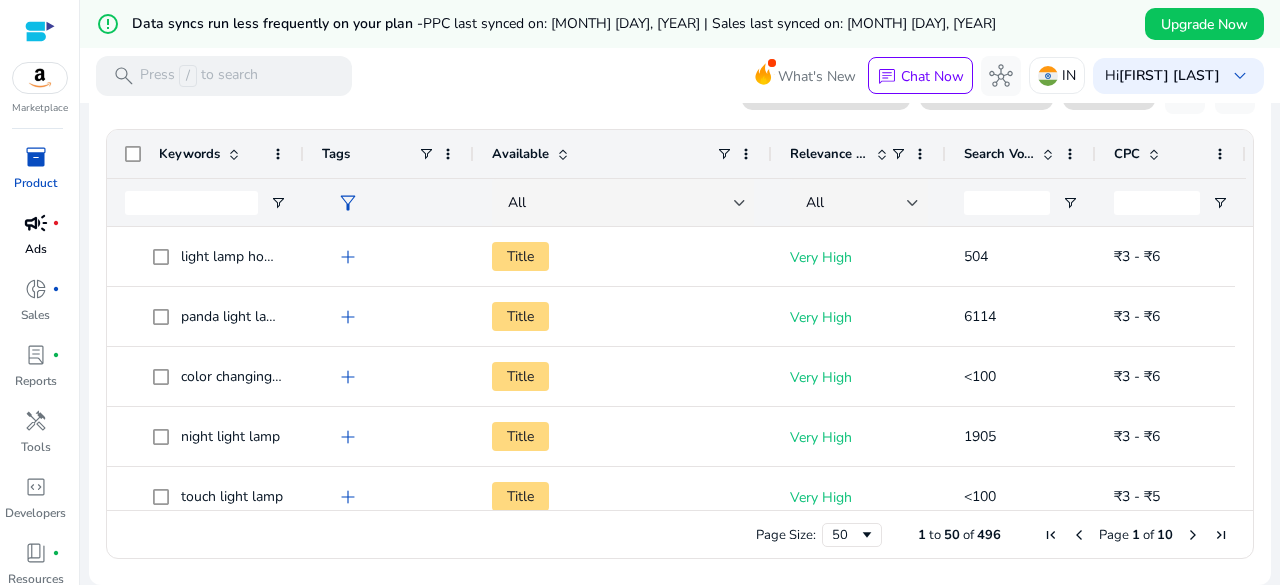 click at bounding box center [640, 292] 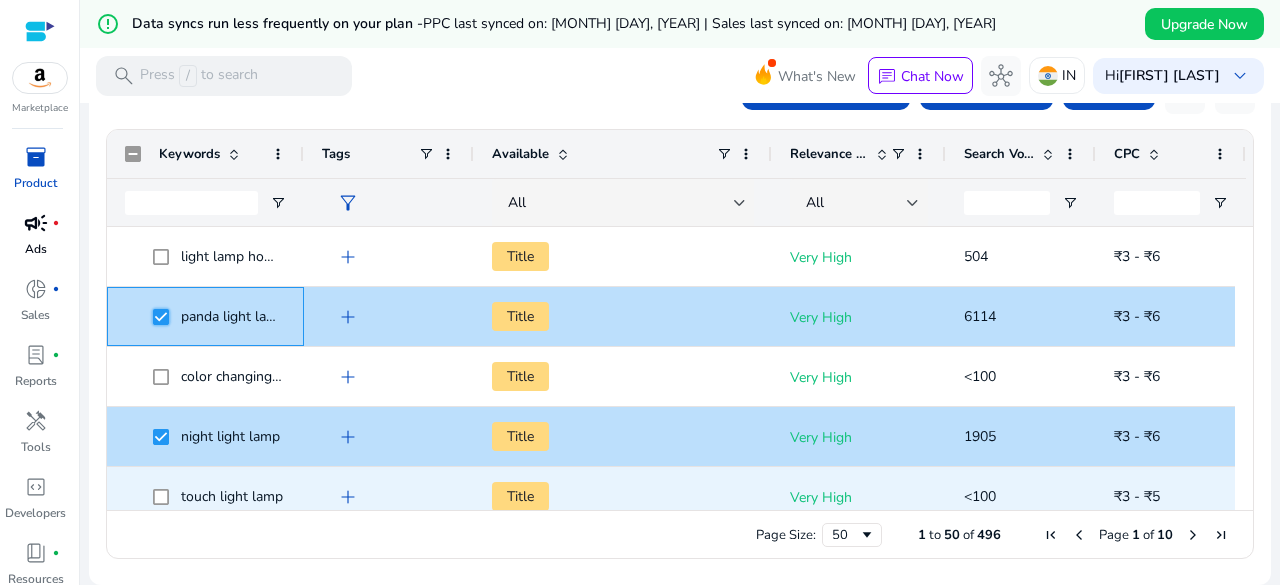 scroll, scrollTop: 200, scrollLeft: 0, axis: vertical 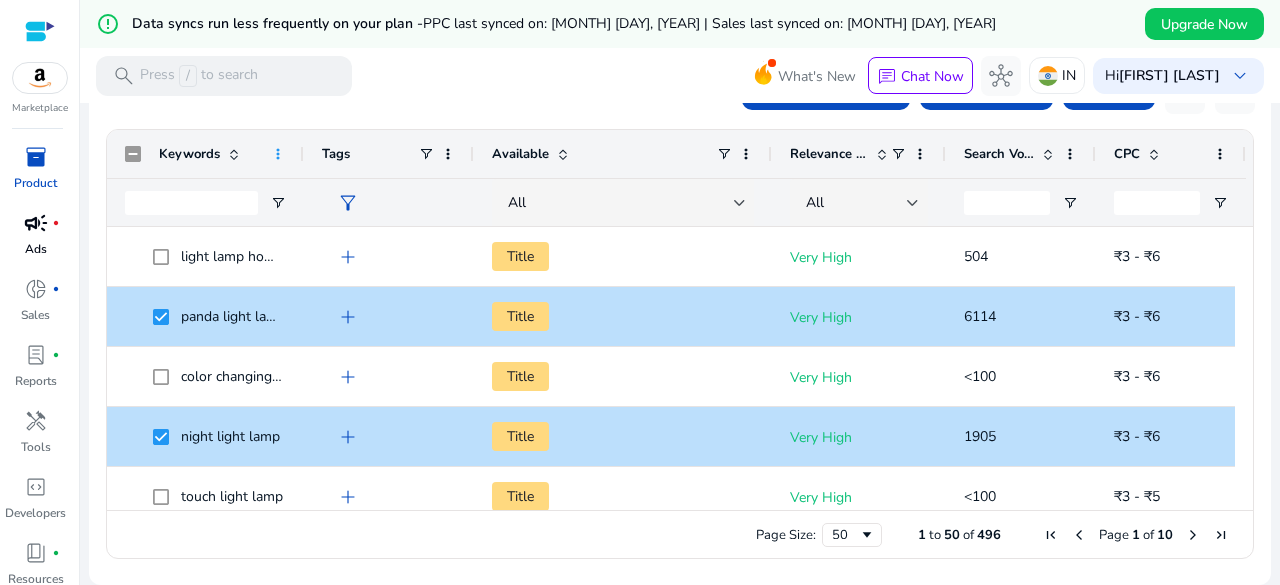 click 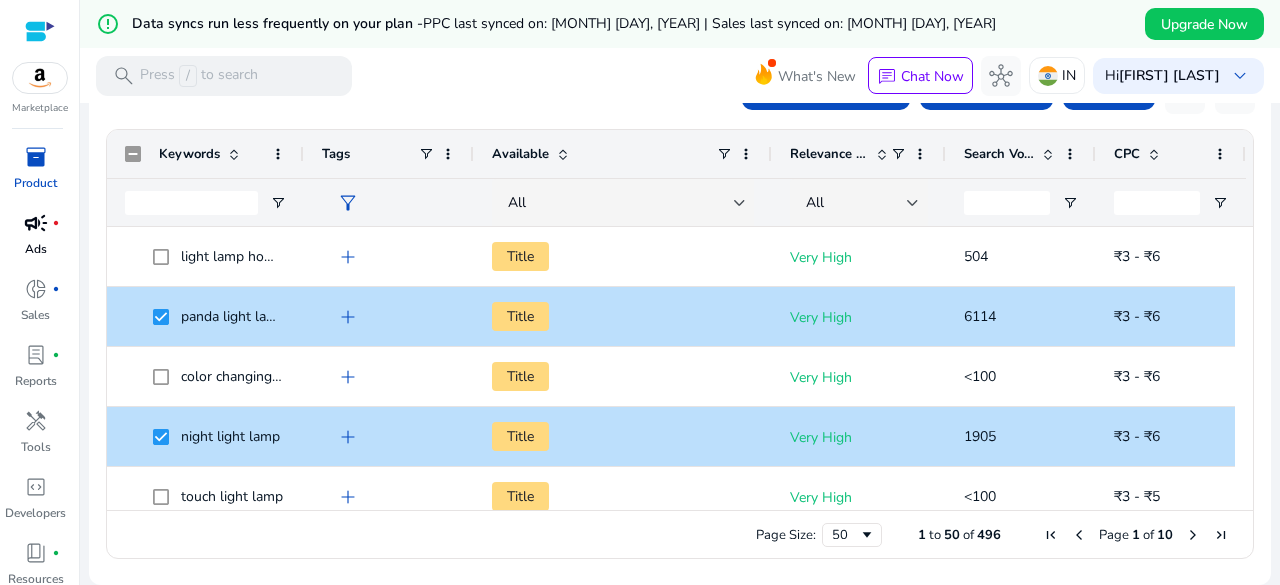 click on "Keywords" 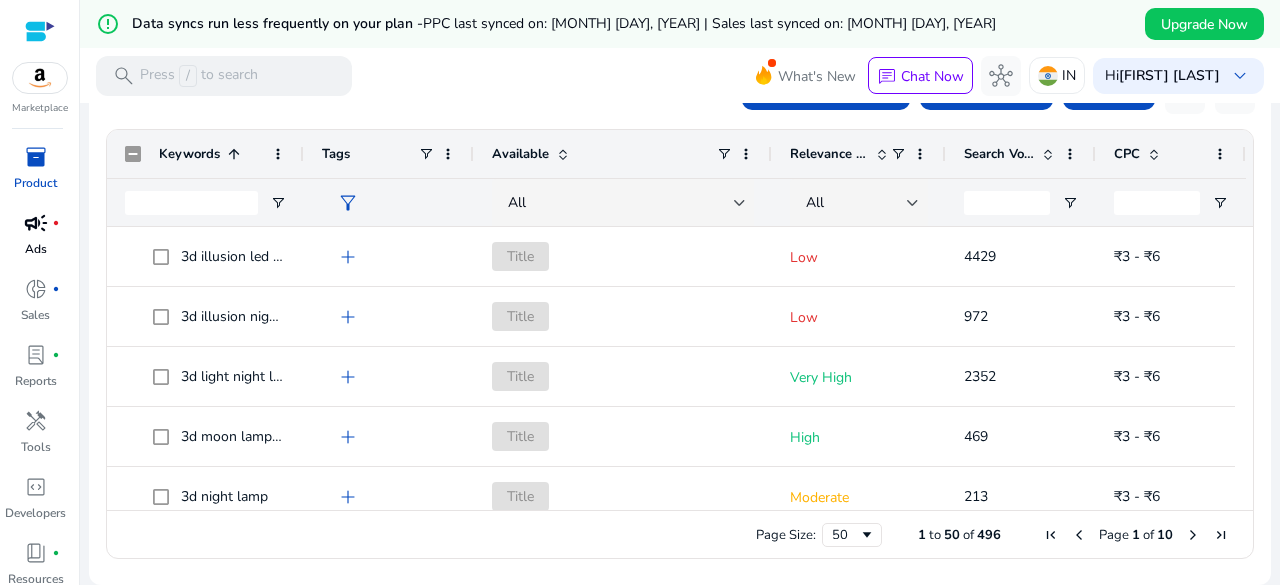 click on "Keywords" 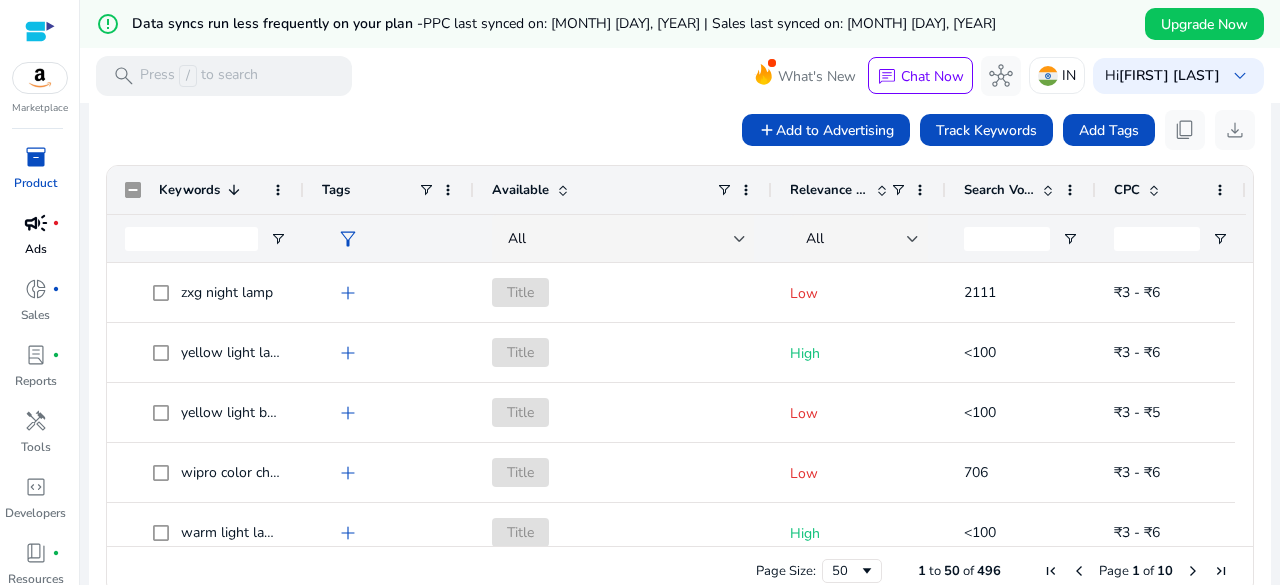 click 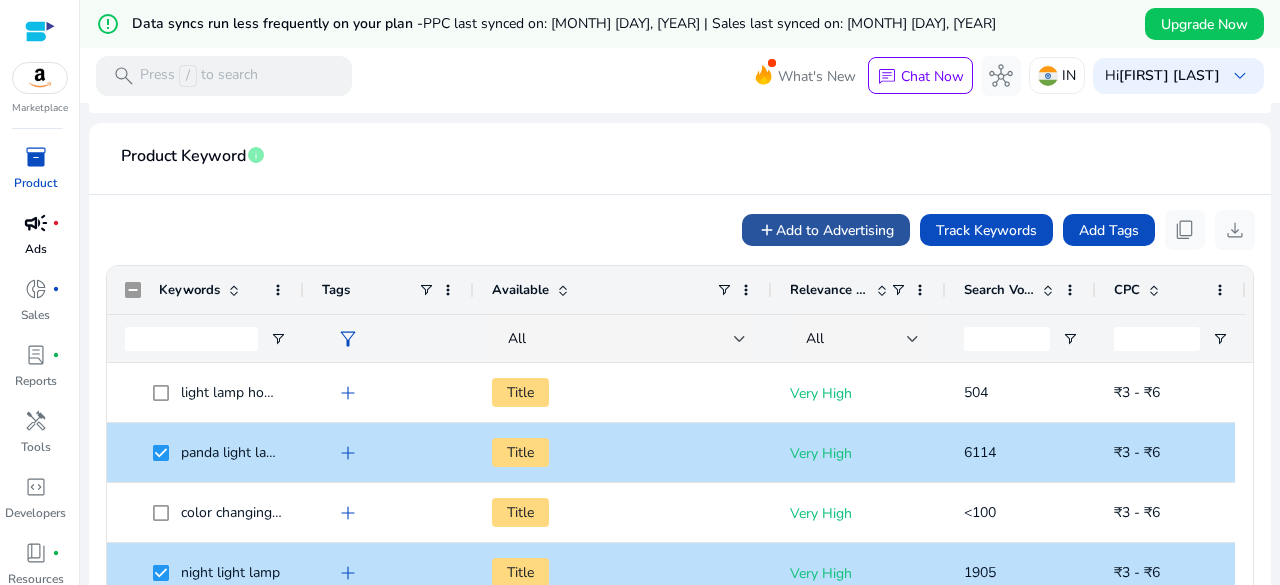 click on "Add to Advertising" 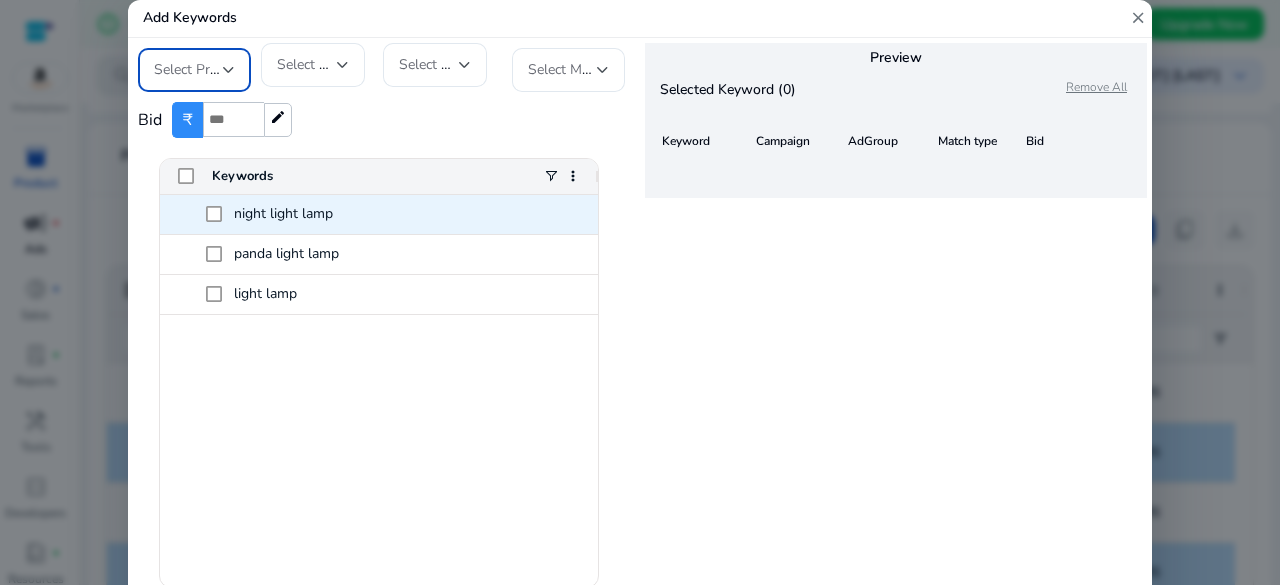 click on "night light lamp" at bounding box center [283, 213] 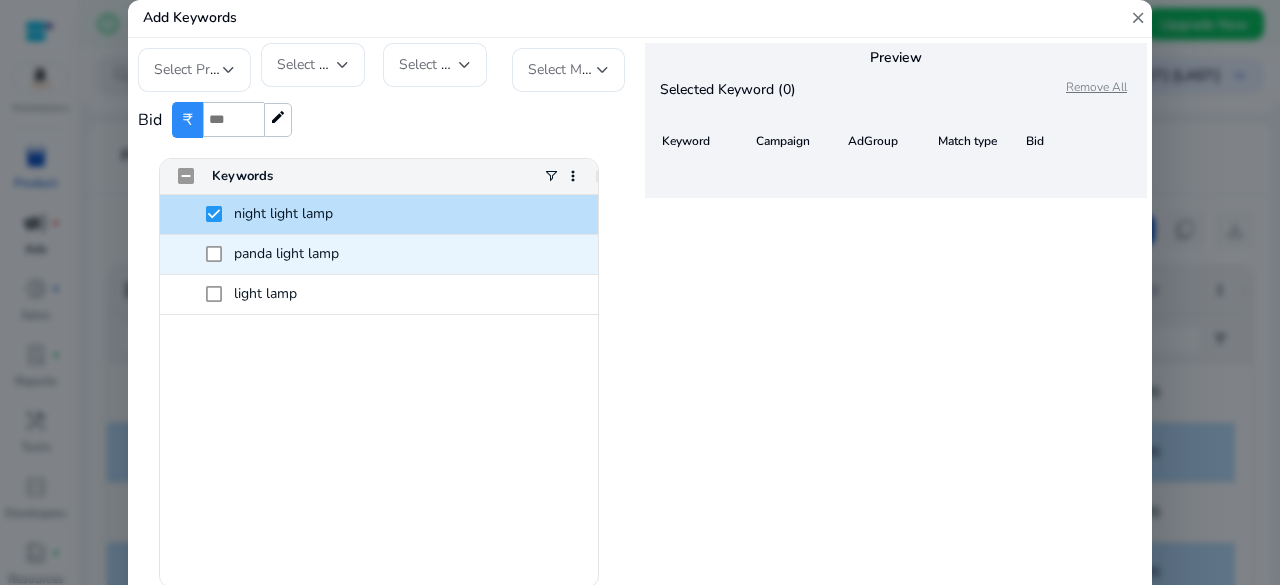 click on "panda light lamp" at bounding box center (286, 253) 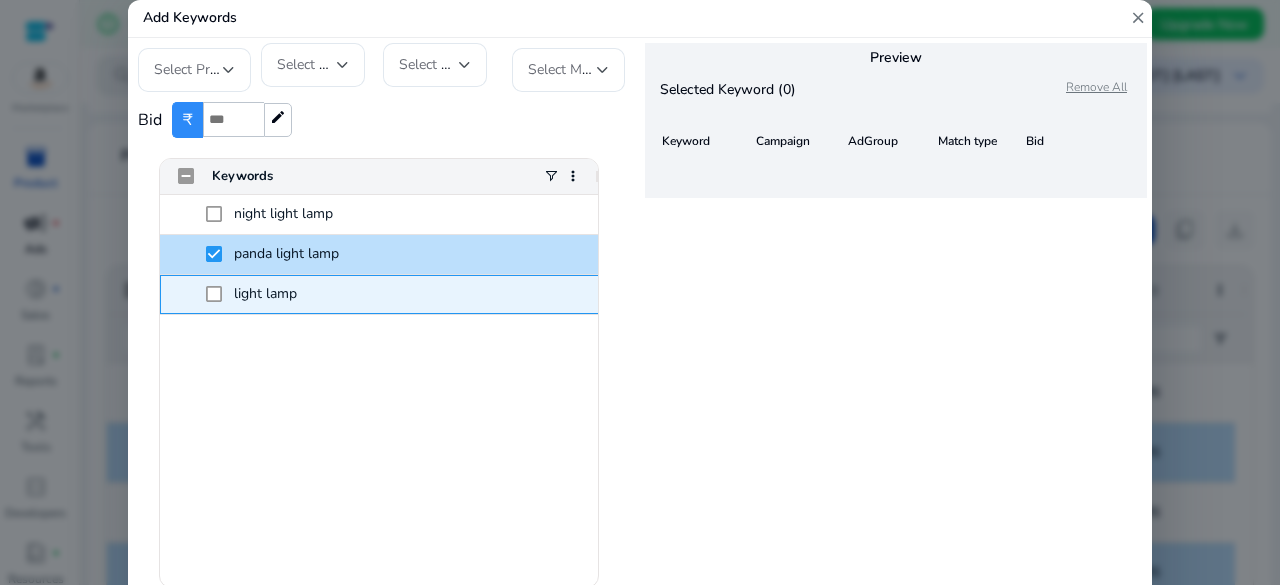 click on "light lamp" at bounding box center [265, 293] 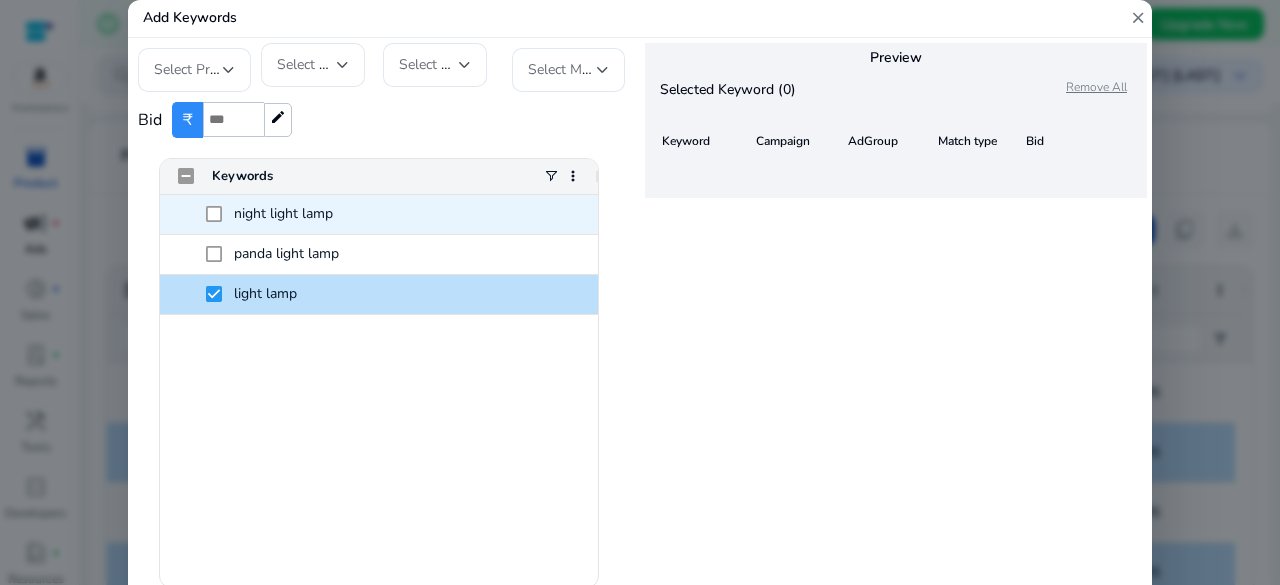 click on "night light lamp" at bounding box center (393, 214) 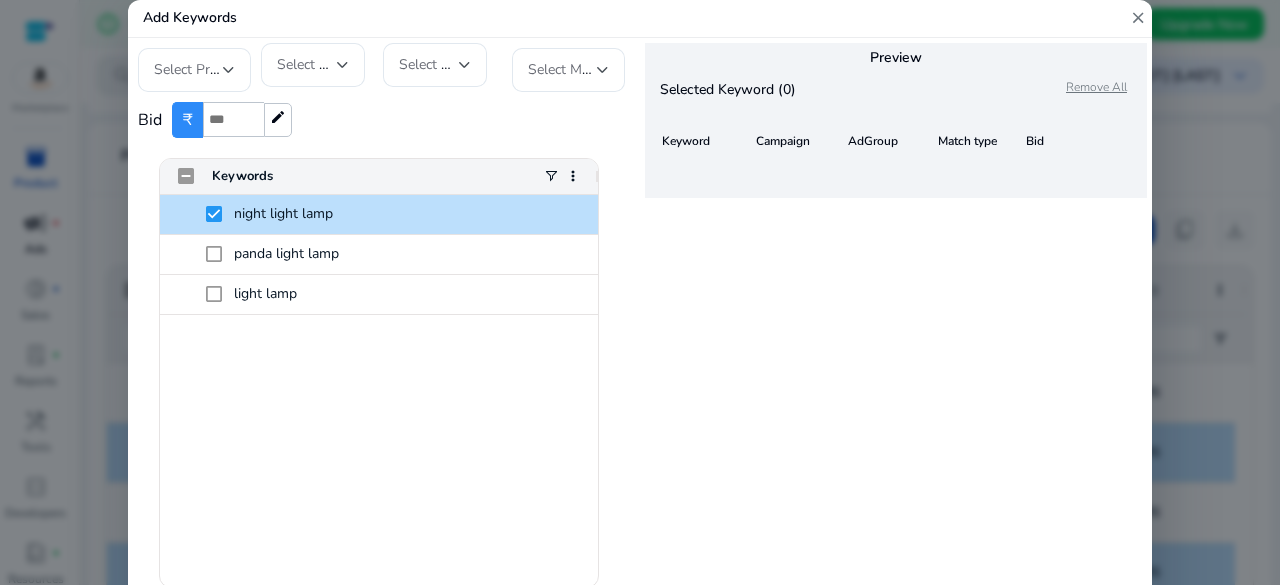 click at bounding box center (233, 119) 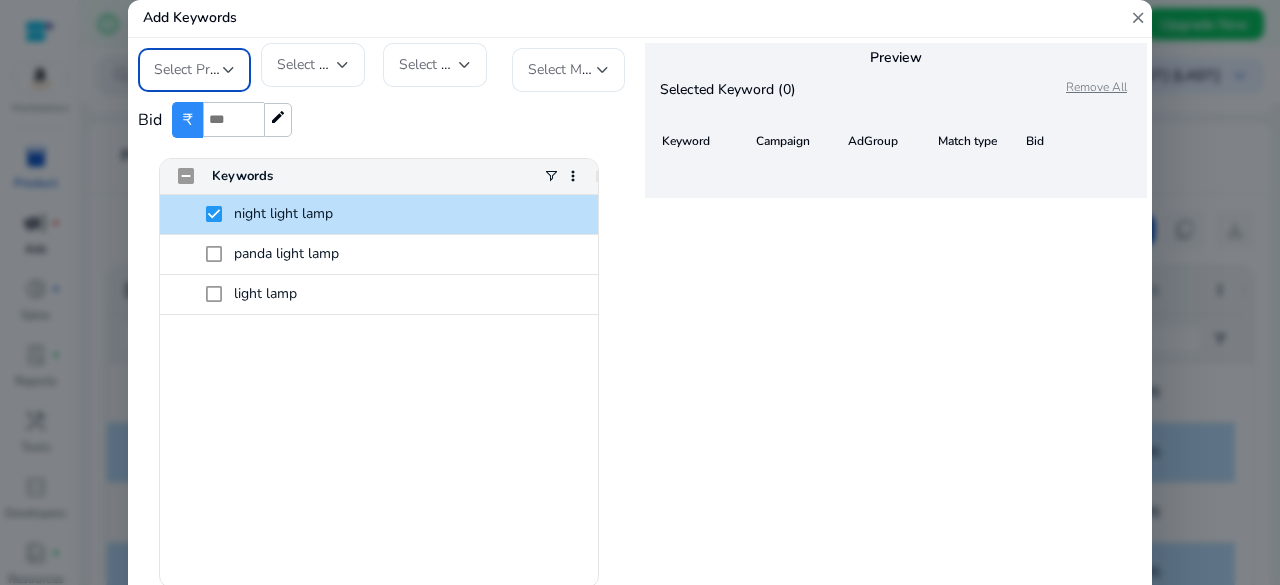 click at bounding box center (229, 70) 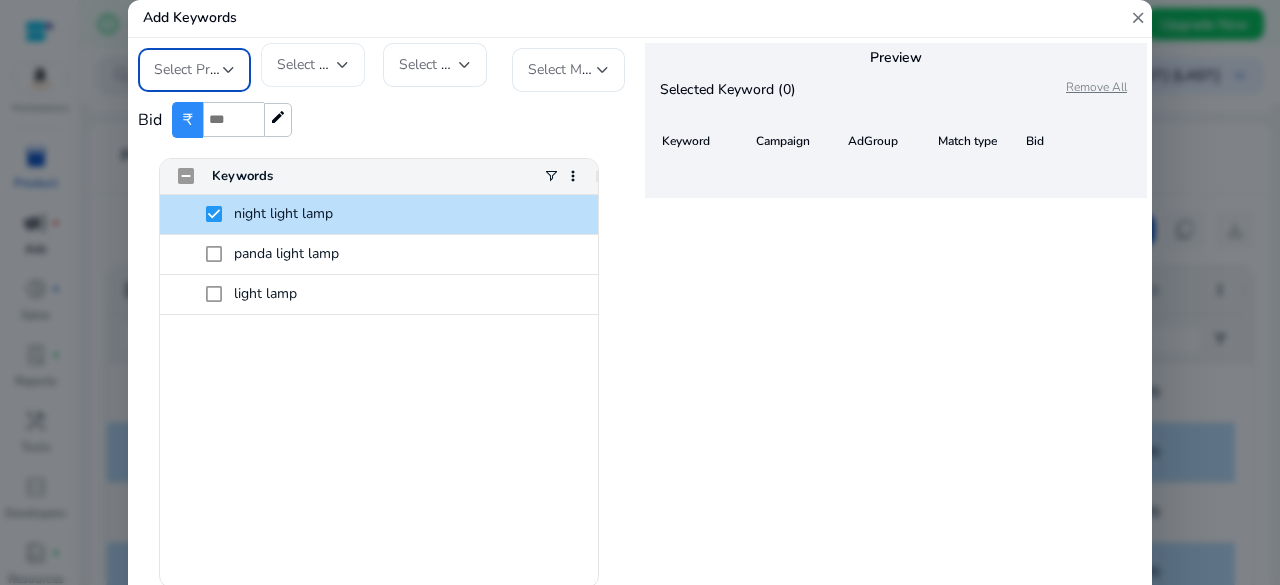 click on "Select Campaign" at bounding box center [329, 64] 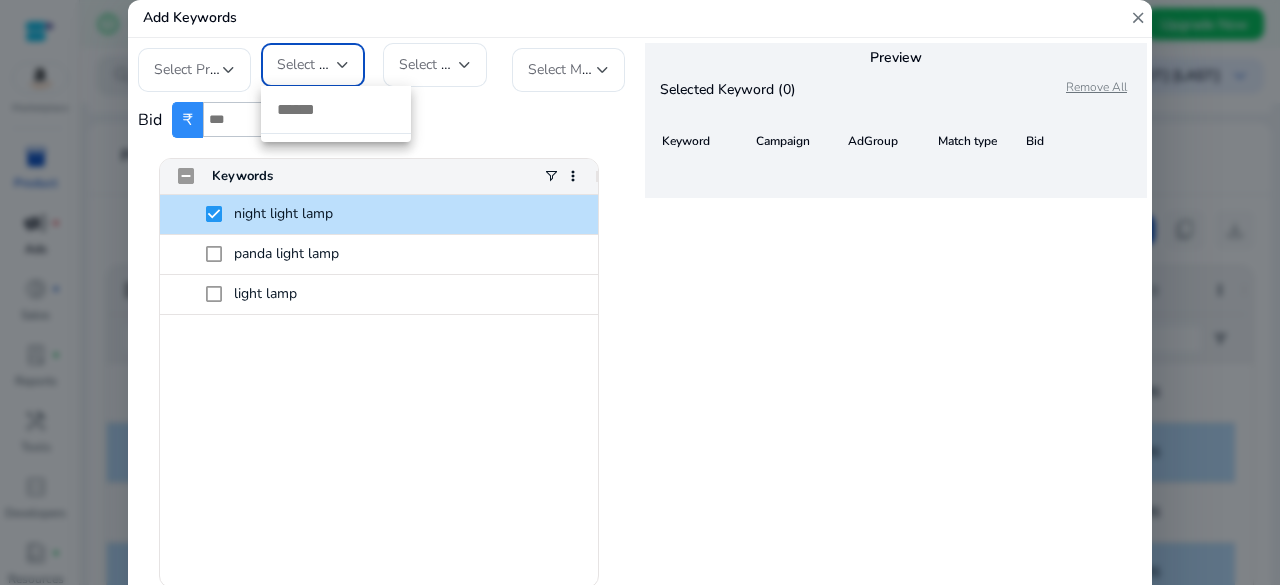 click at bounding box center [640, 292] 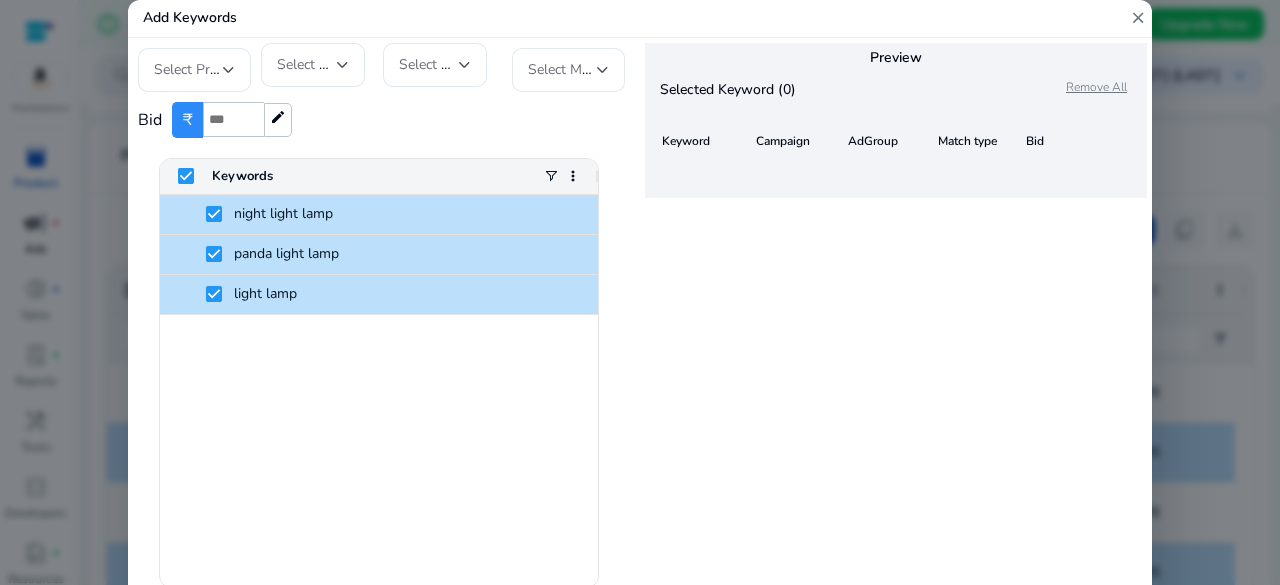 click at bounding box center [233, 119] 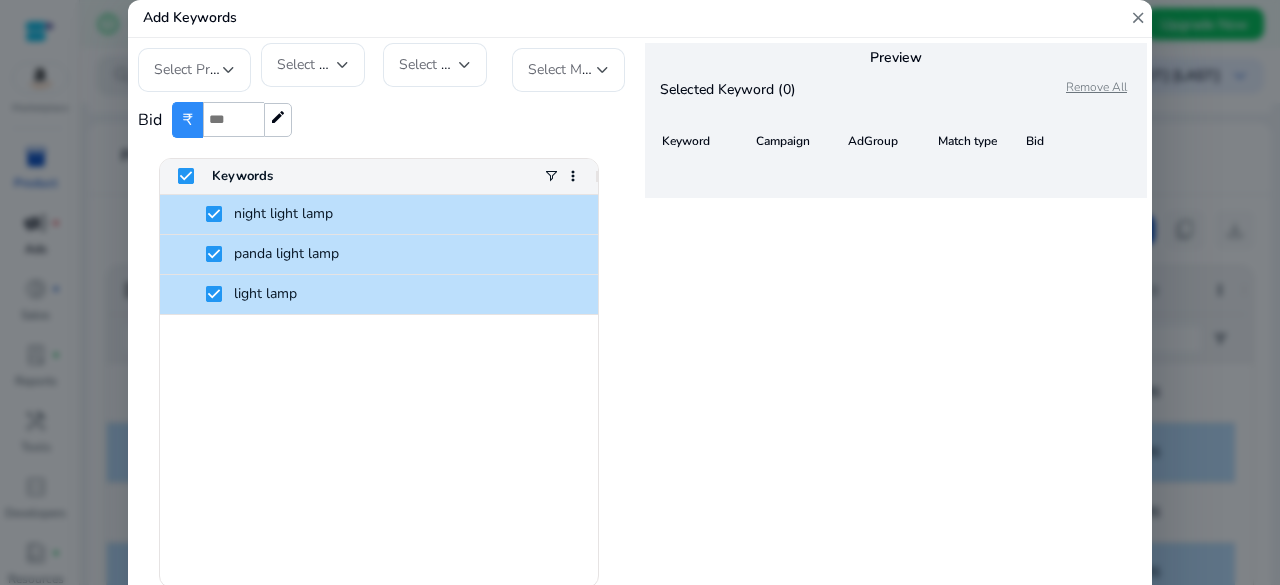 type on "*" 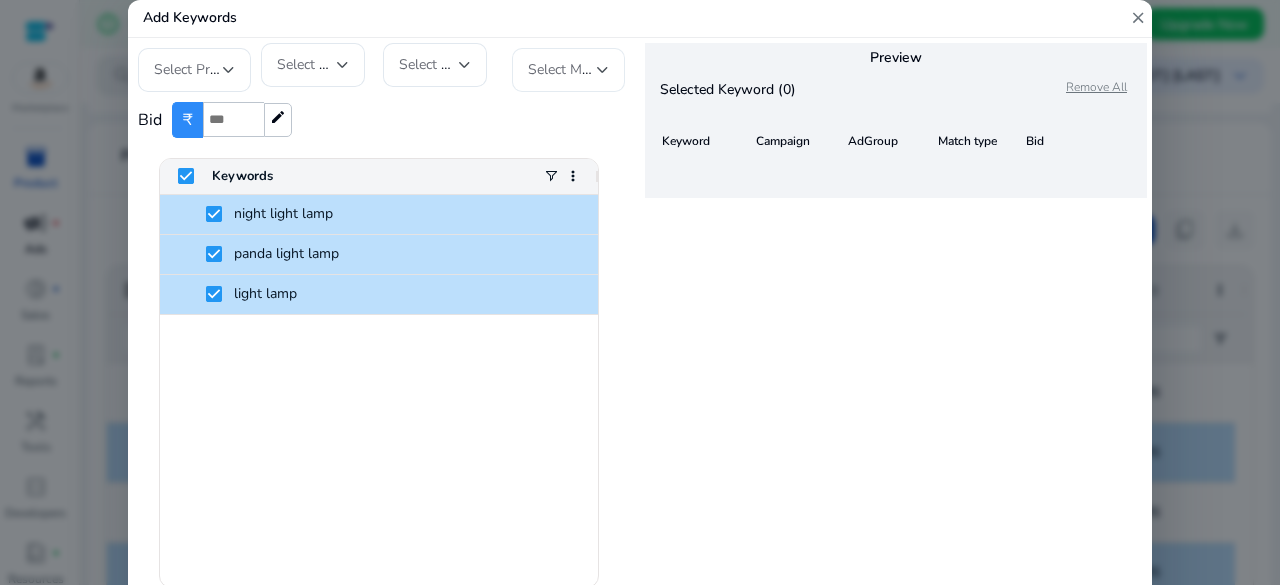 click on "Select Match Type" at bounding box center [584, 69] 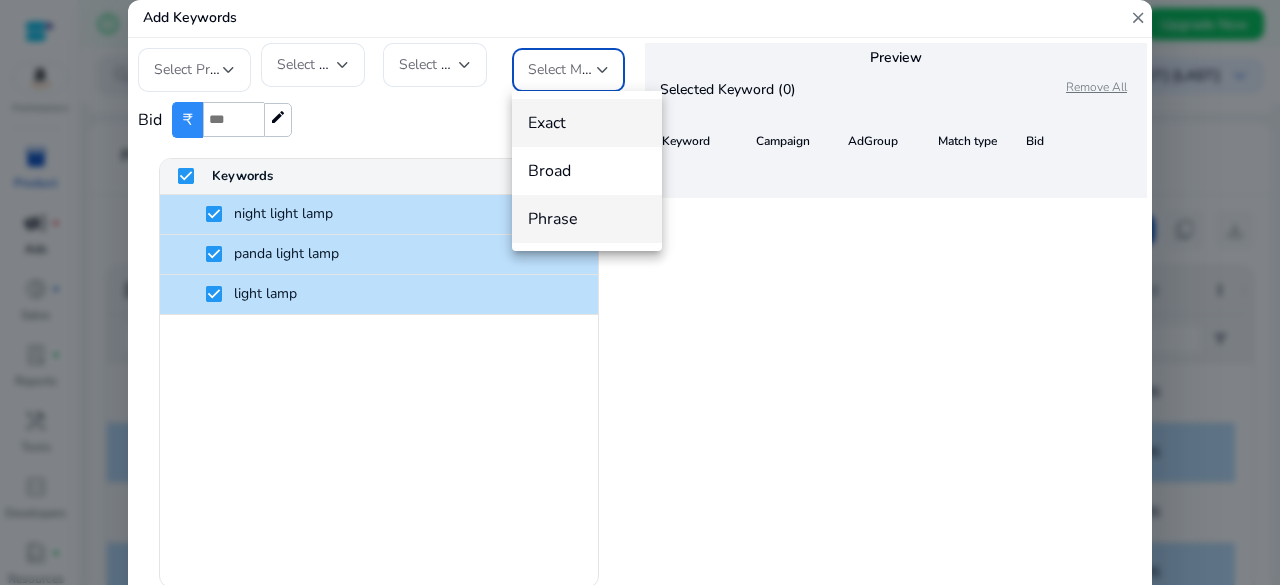 click on "Phrase" at bounding box center (587, 219) 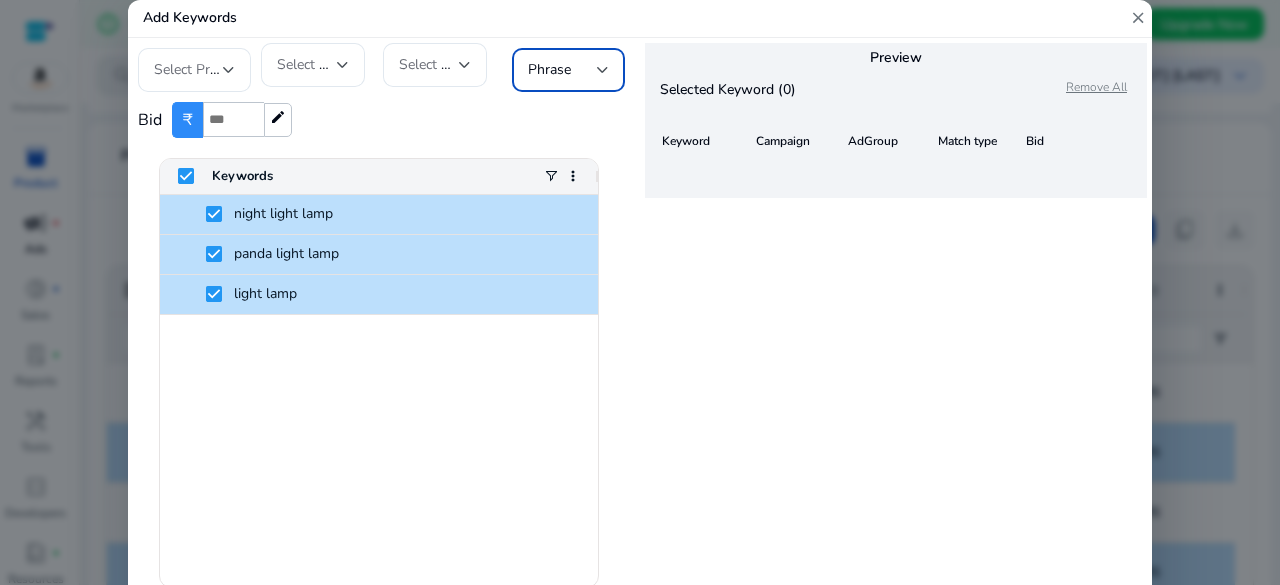 click on "Select AdGroup" at bounding box center (448, 64) 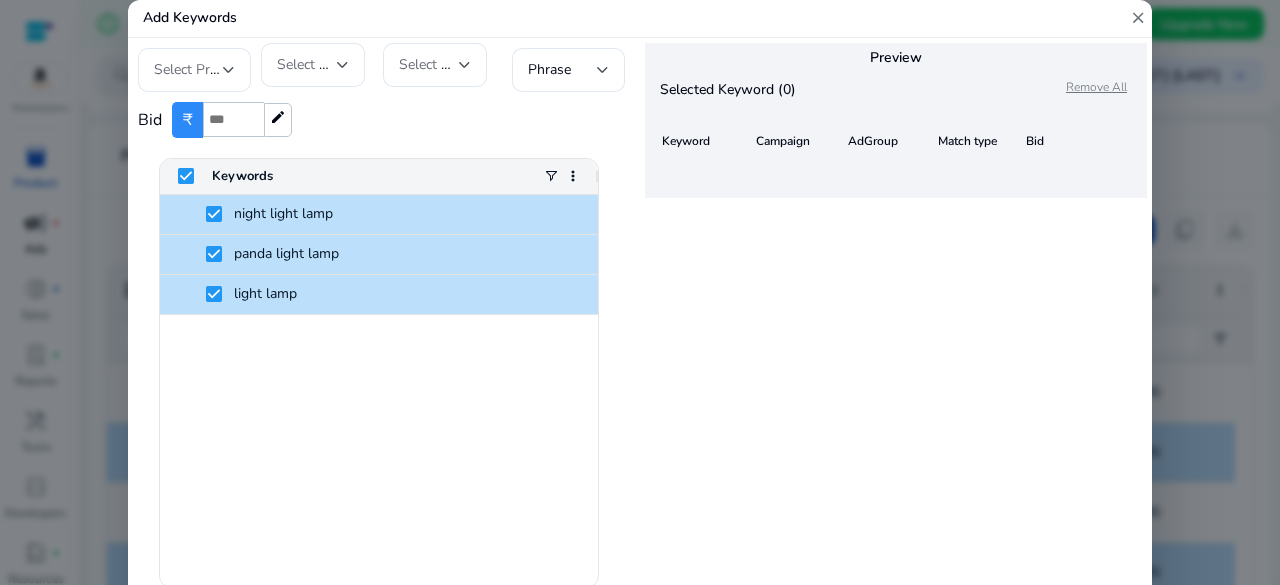 click on "Select AdGroup" at bounding box center (448, 64) 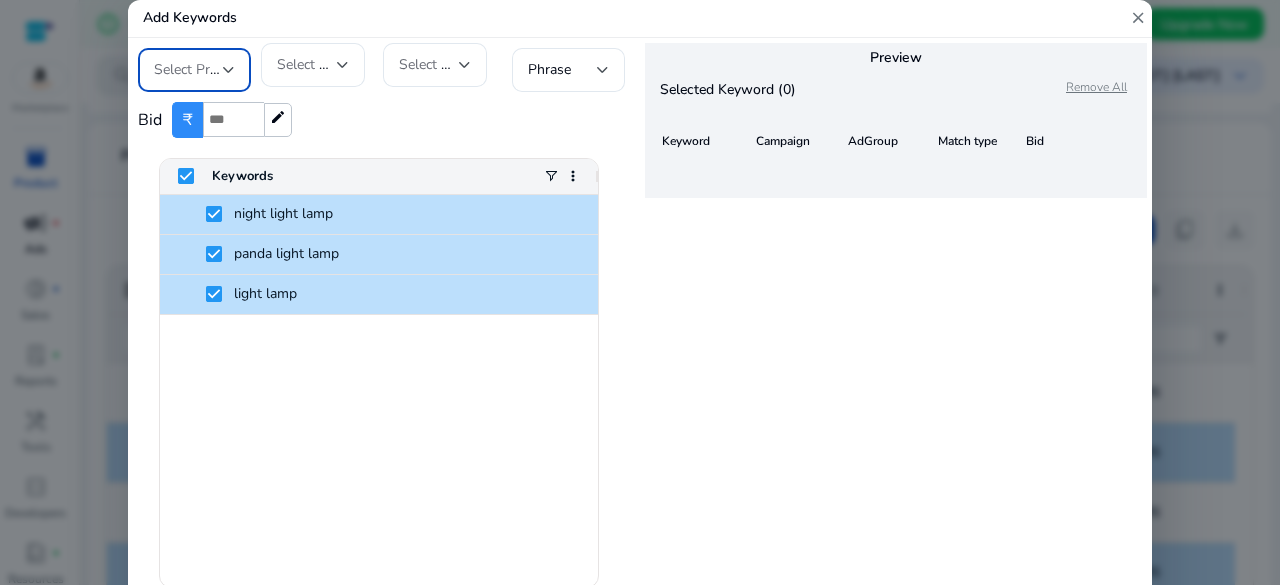 click at bounding box center (229, 70) 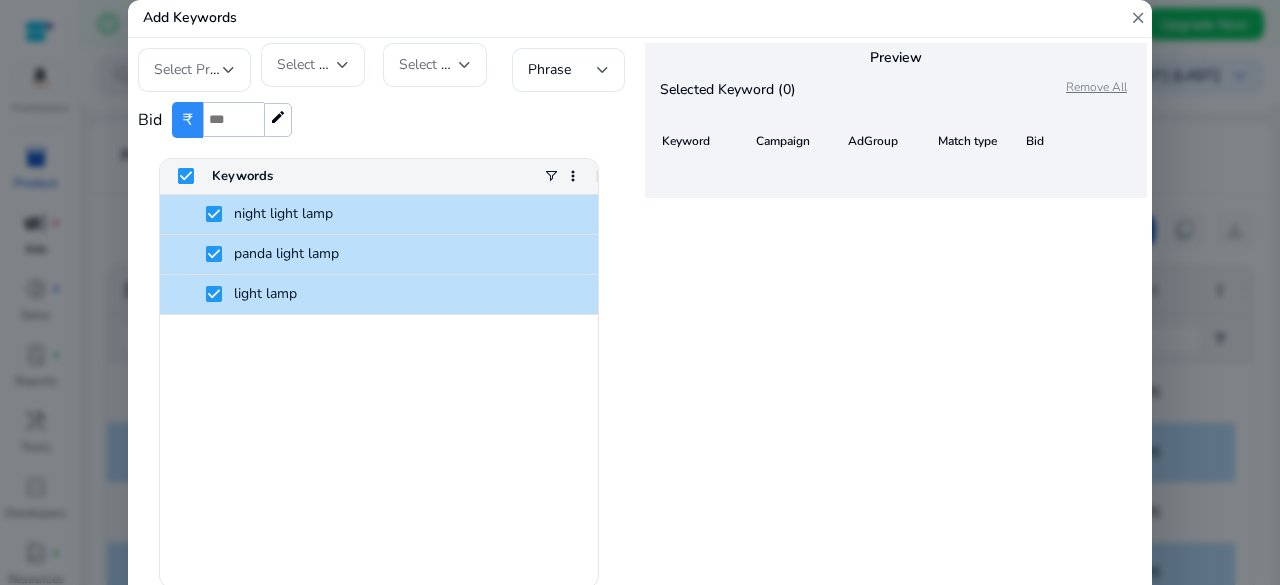 click on "Preview  Selected Keyword (0)   Remove All  Keyword Campaign AdGroup Match type Bid" at bounding box center (896, 340) 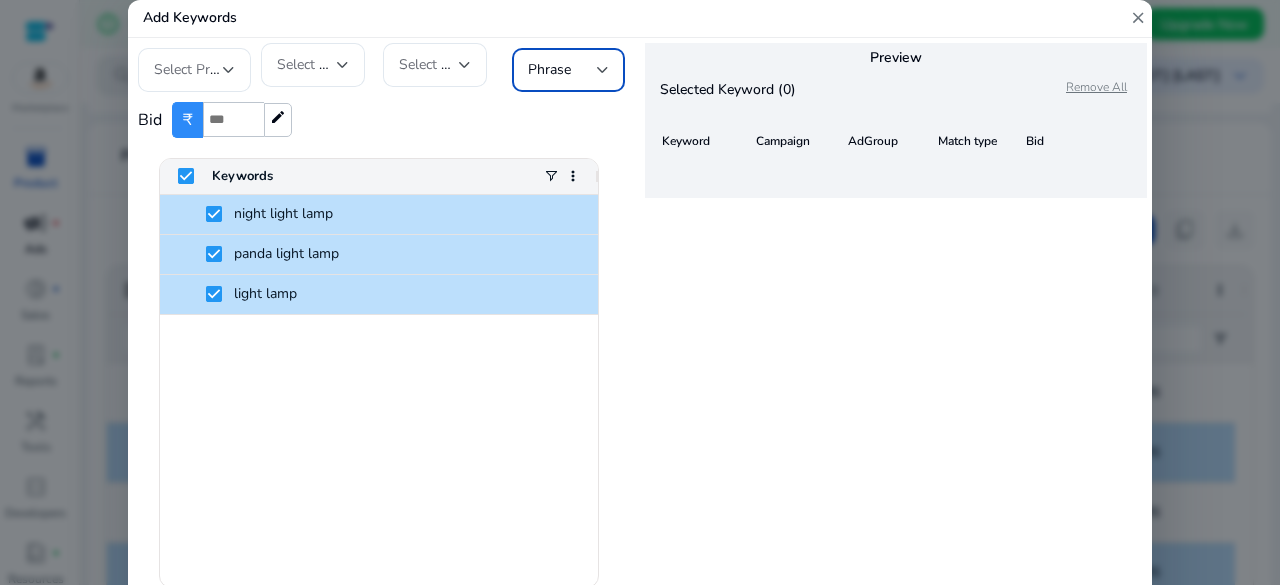 click on "Phrase" at bounding box center [562, 70] 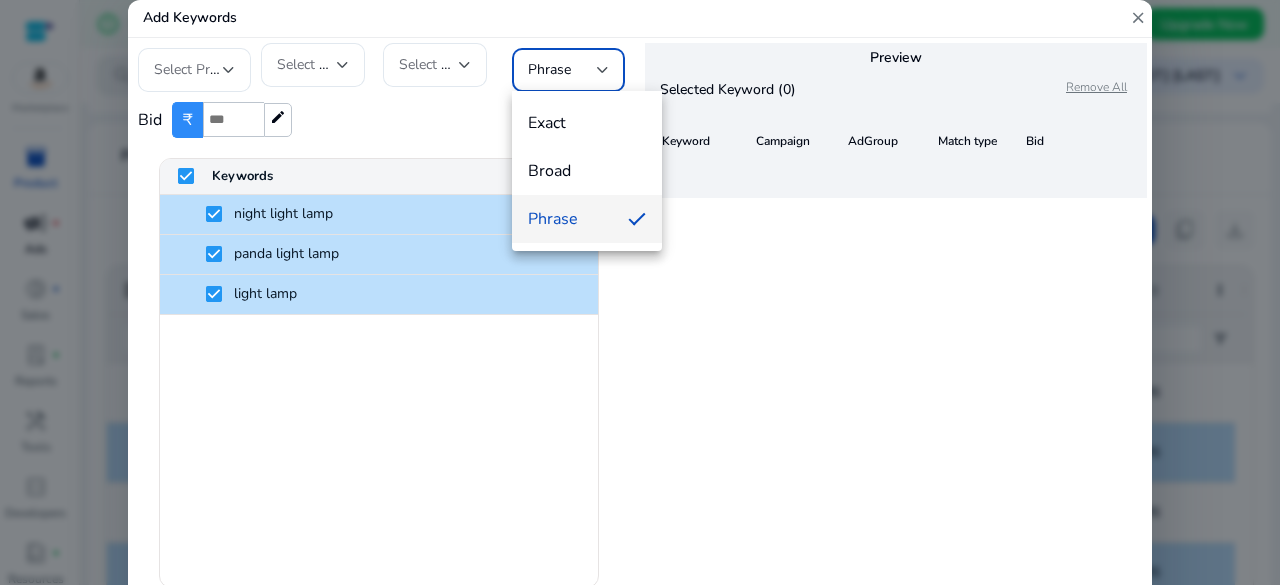 click at bounding box center [640, 292] 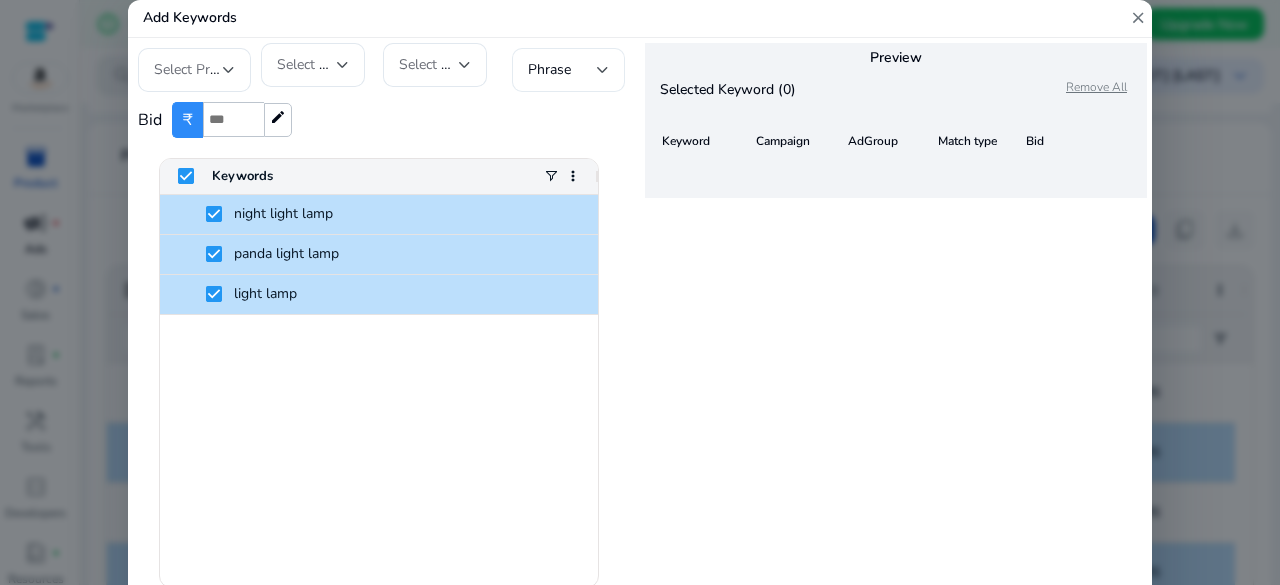 click on "Phrase" 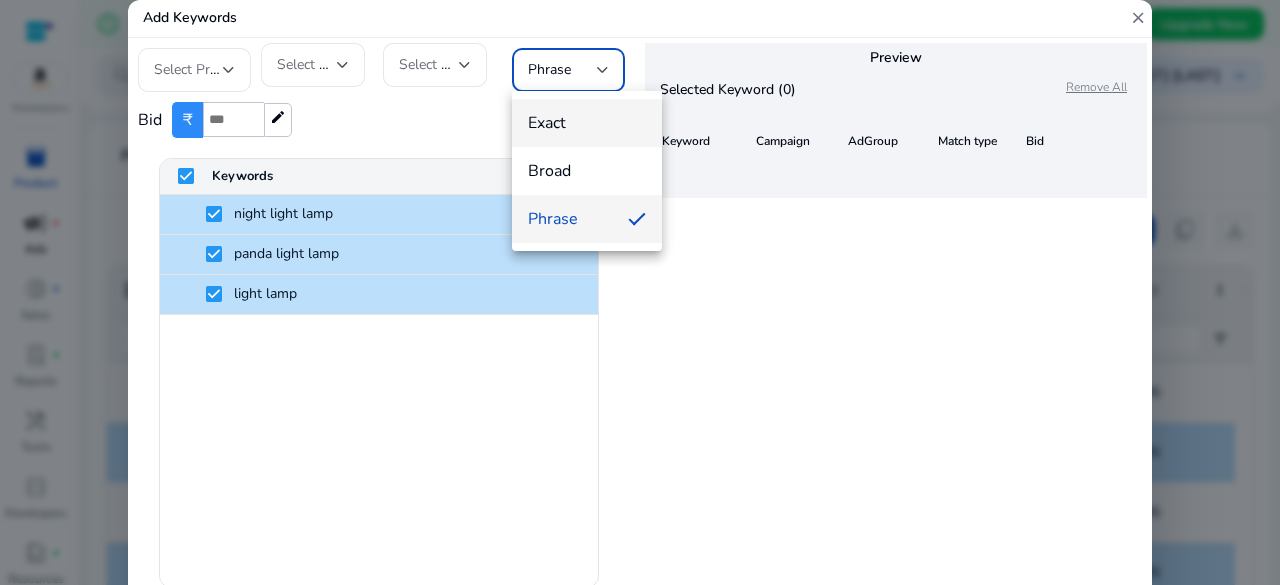 click on "Exact" at bounding box center [587, 123] 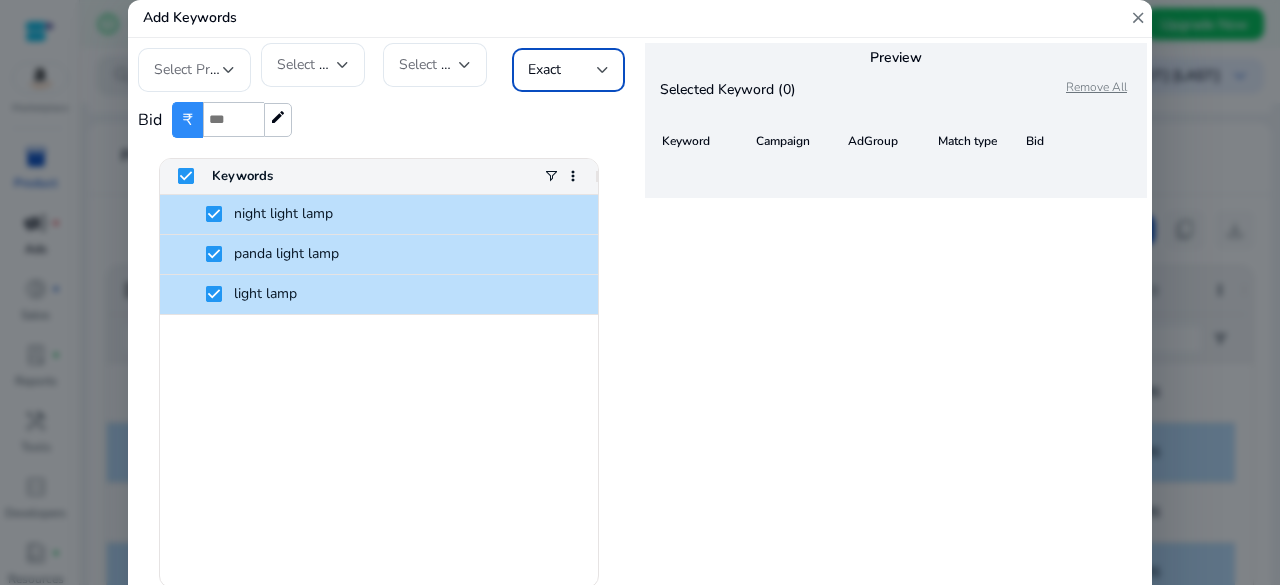 click on "Exact" at bounding box center [544, 69] 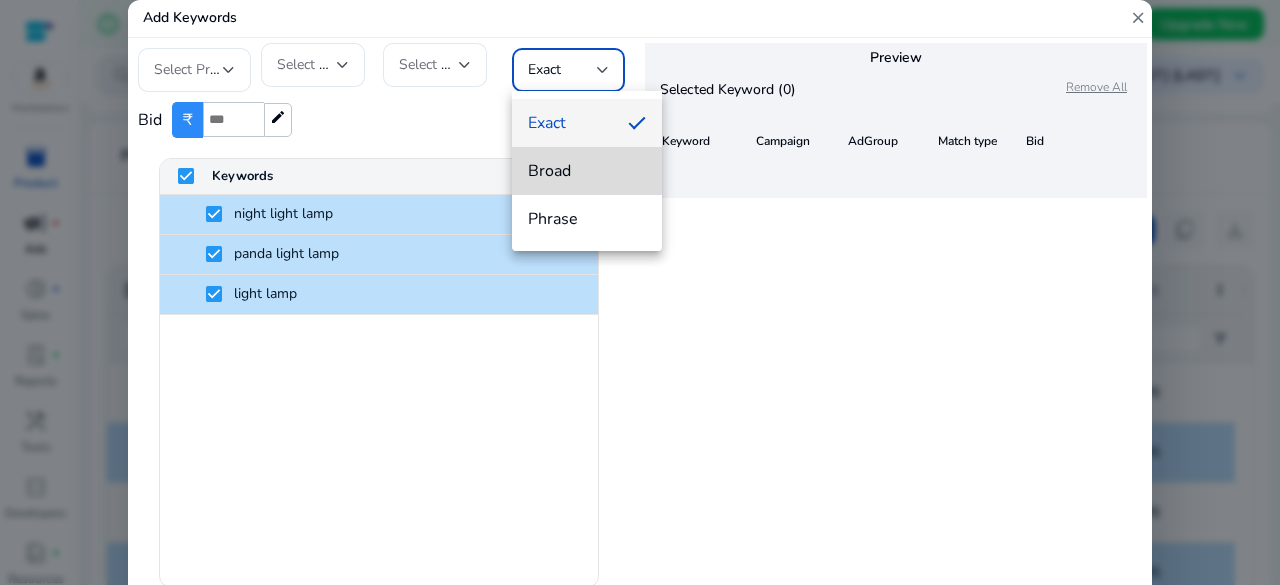click on "Broad" at bounding box center (587, 171) 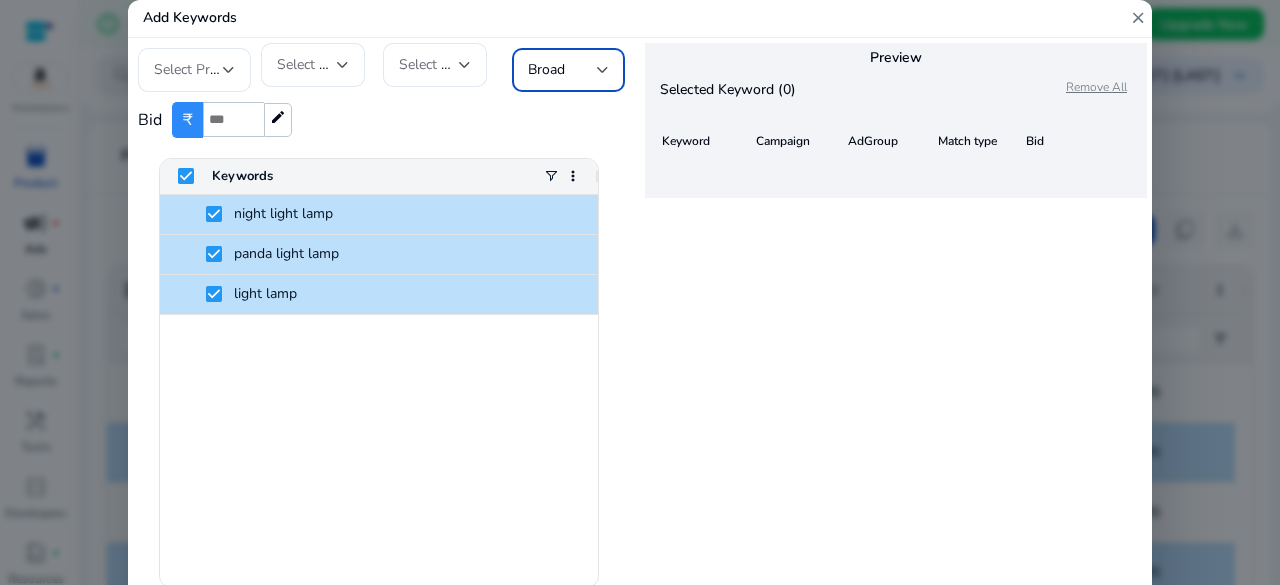 click on "Broad" at bounding box center [562, 70] 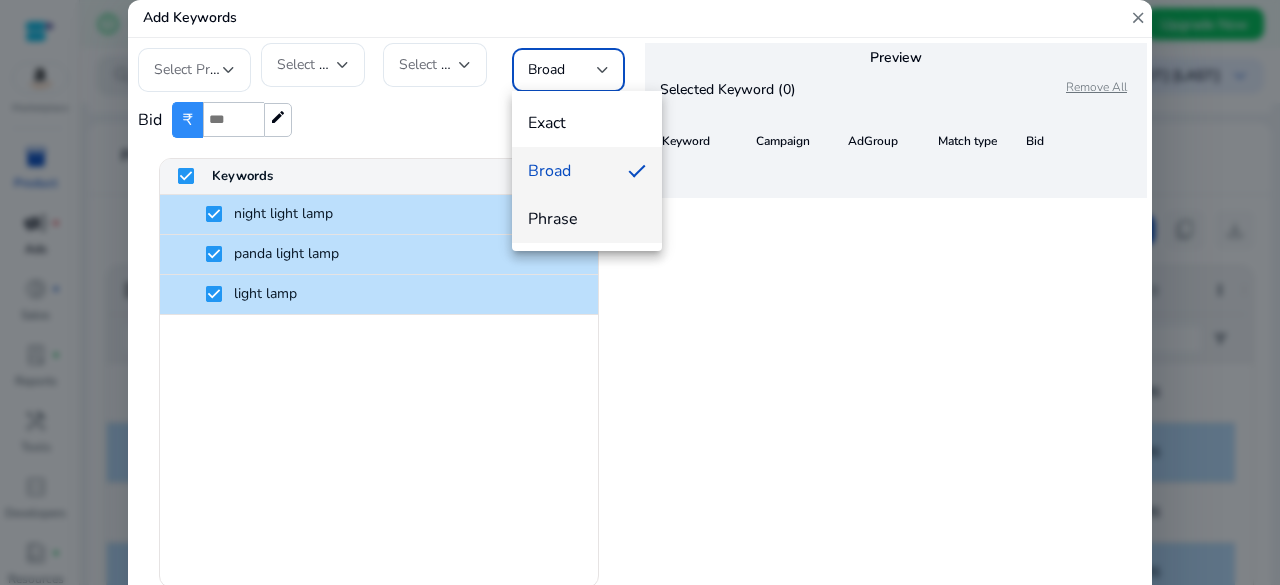 click on "Phrase" at bounding box center (587, 219) 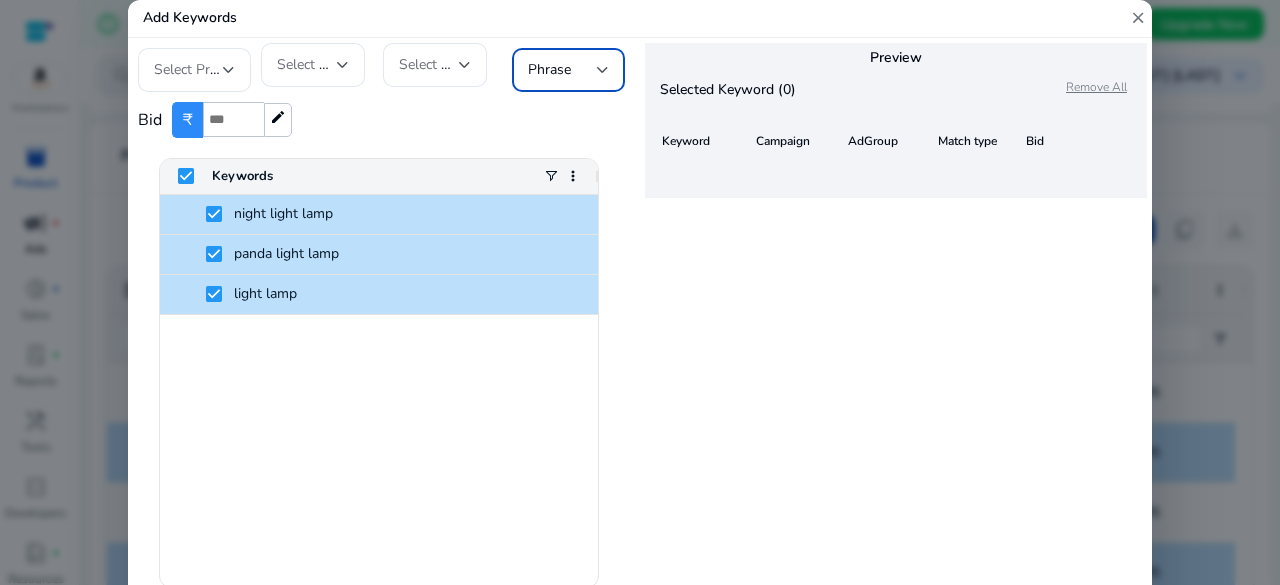 click on "Select AdGroup" at bounding box center (448, 64) 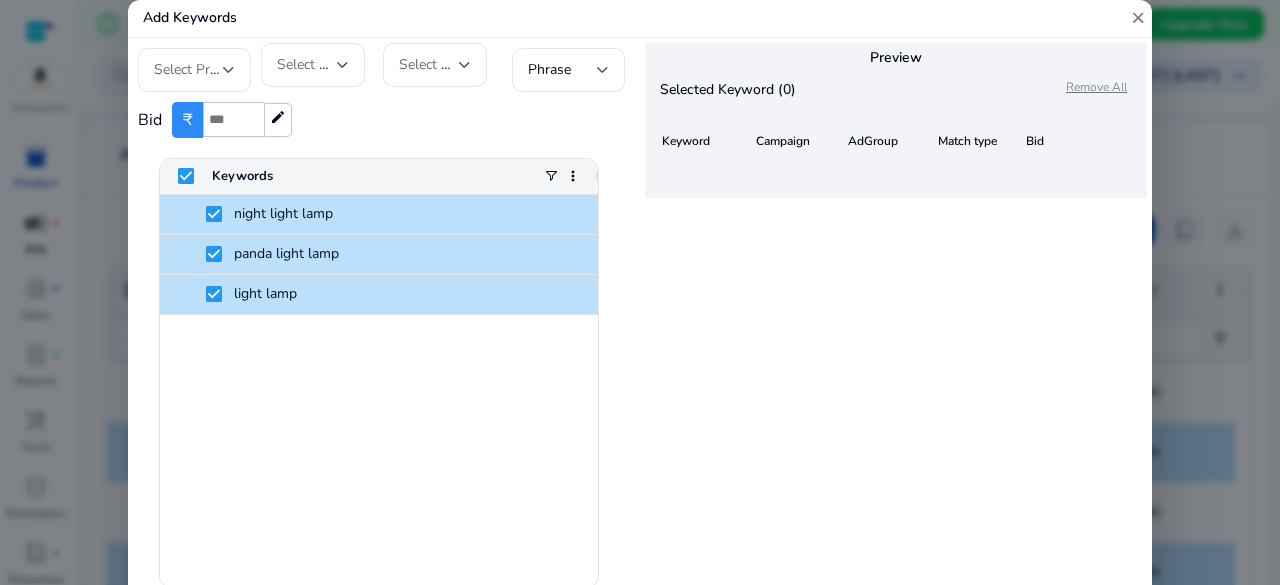 click at bounding box center [465, 65] 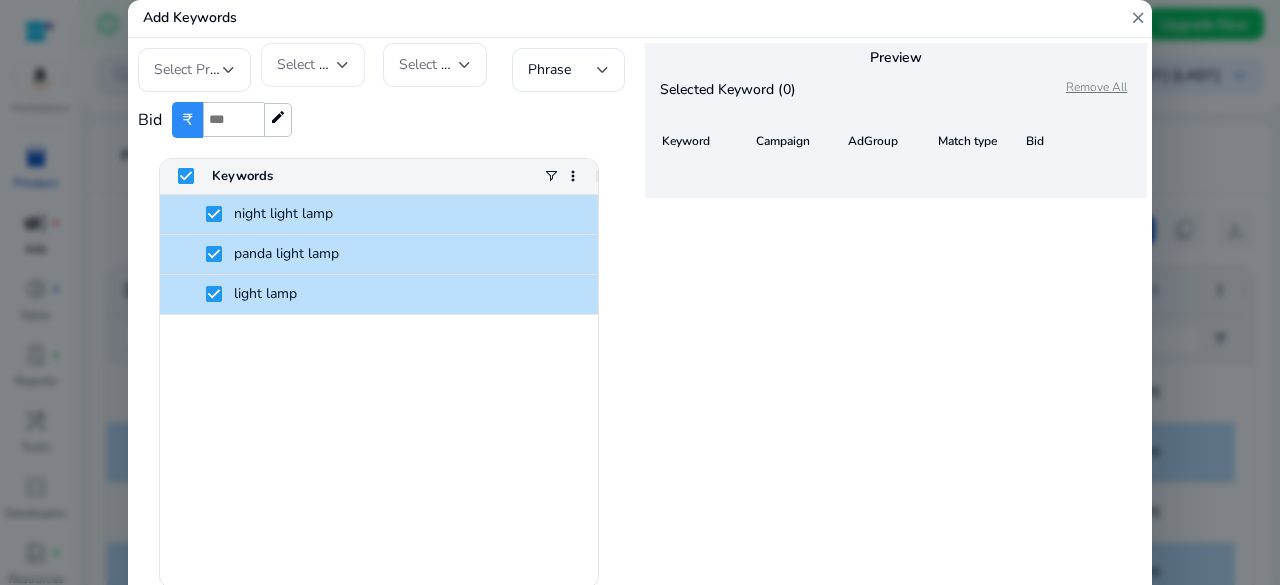 click on "Select Campaign" 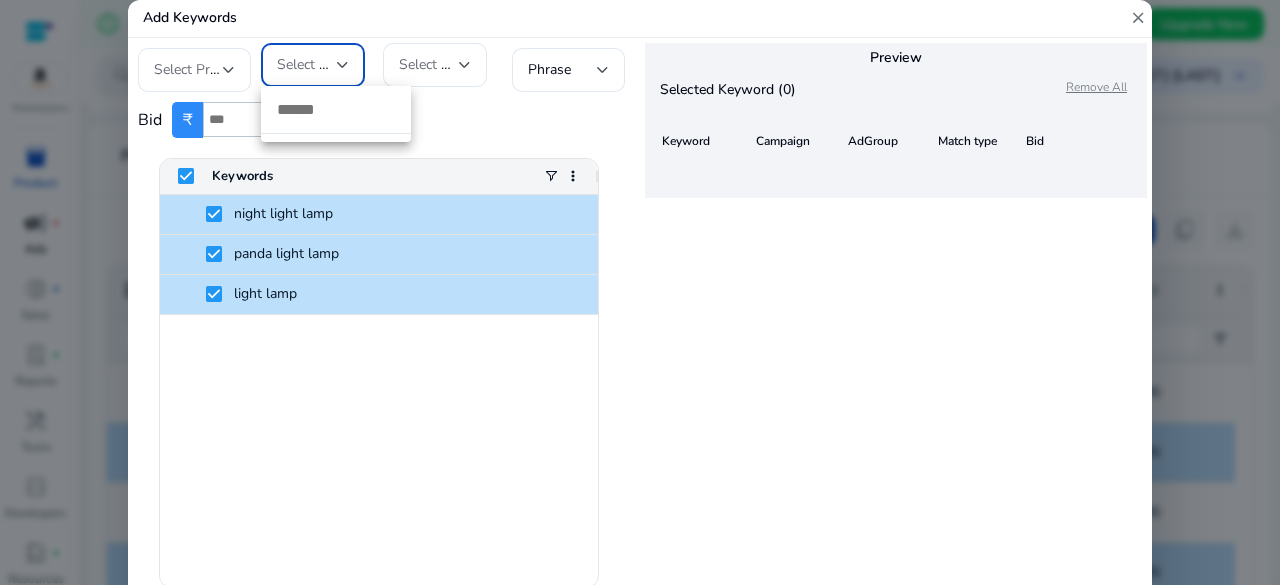 click at bounding box center (640, 292) 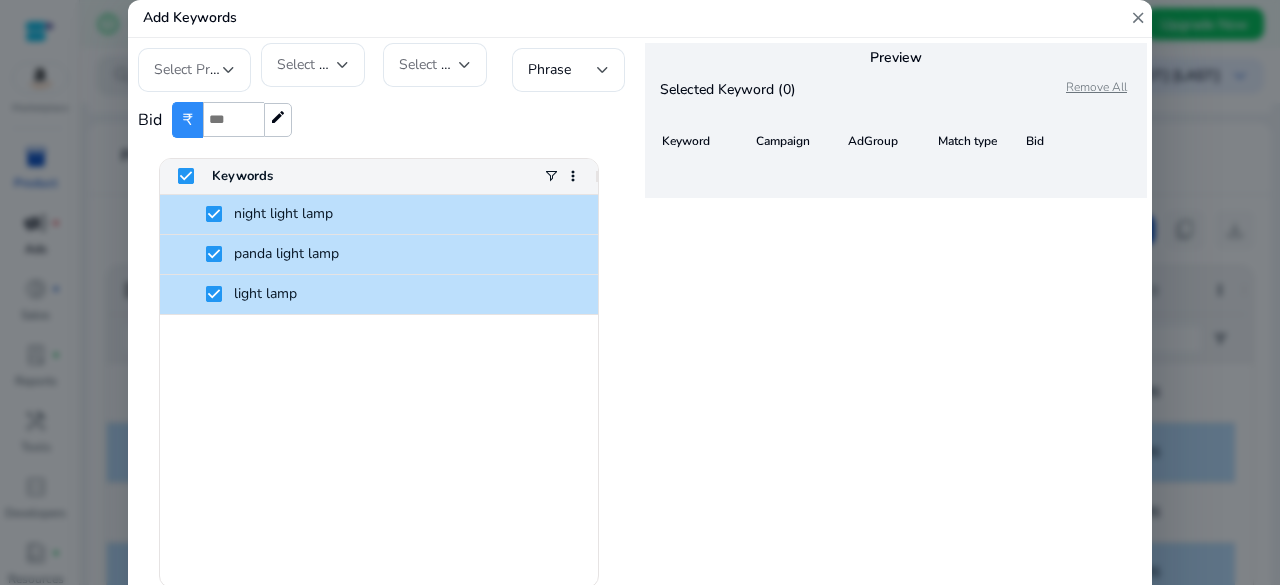 click on "Add Keywords" at bounding box center (384, 18) 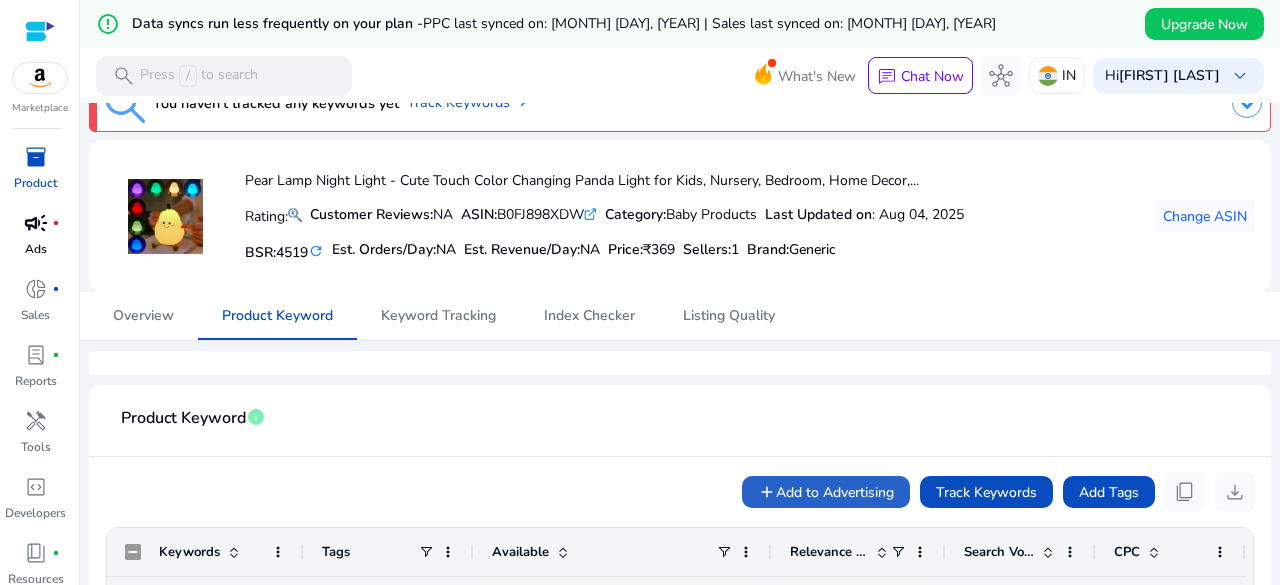 scroll, scrollTop: 0, scrollLeft: 0, axis: both 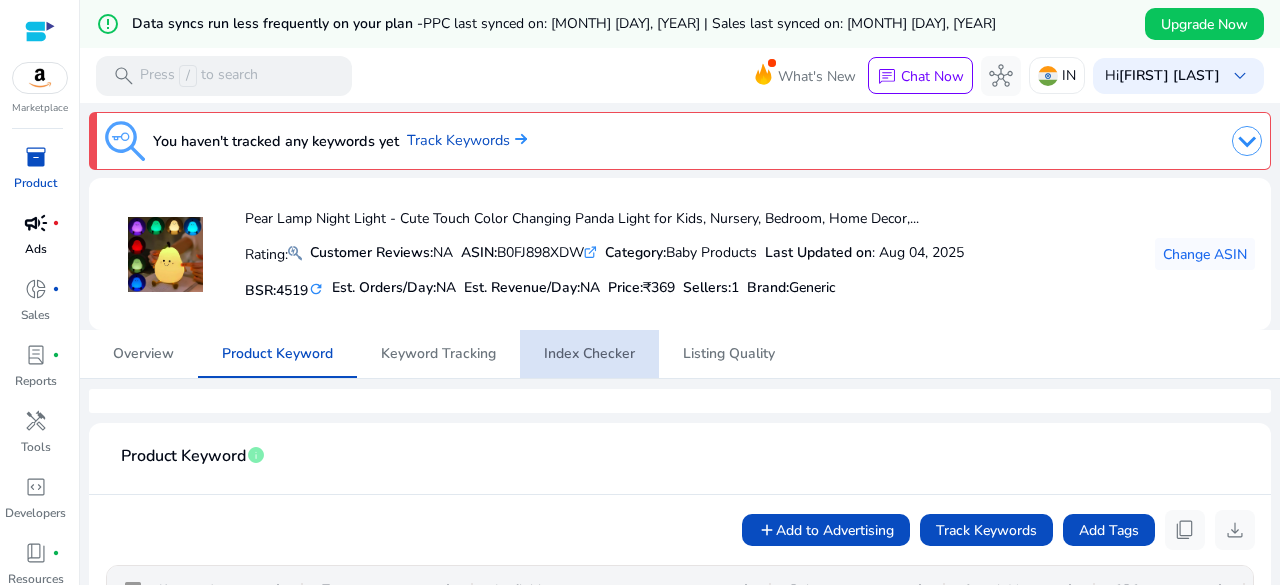 click on "Index Checker" at bounding box center (589, 354) 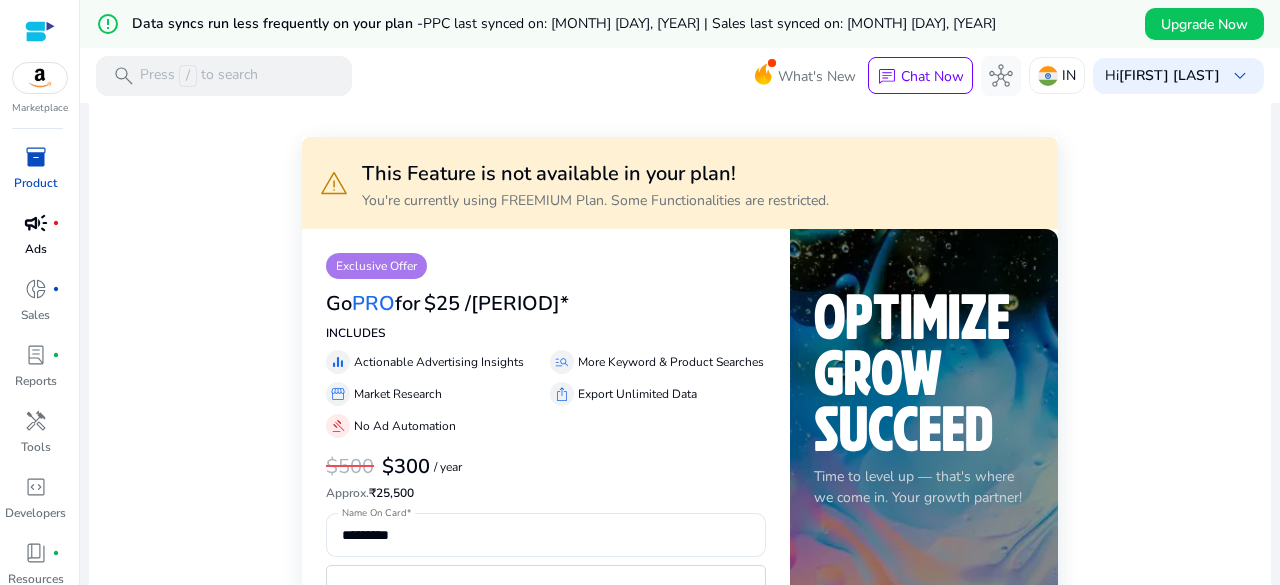 scroll, scrollTop: 0, scrollLeft: 0, axis: both 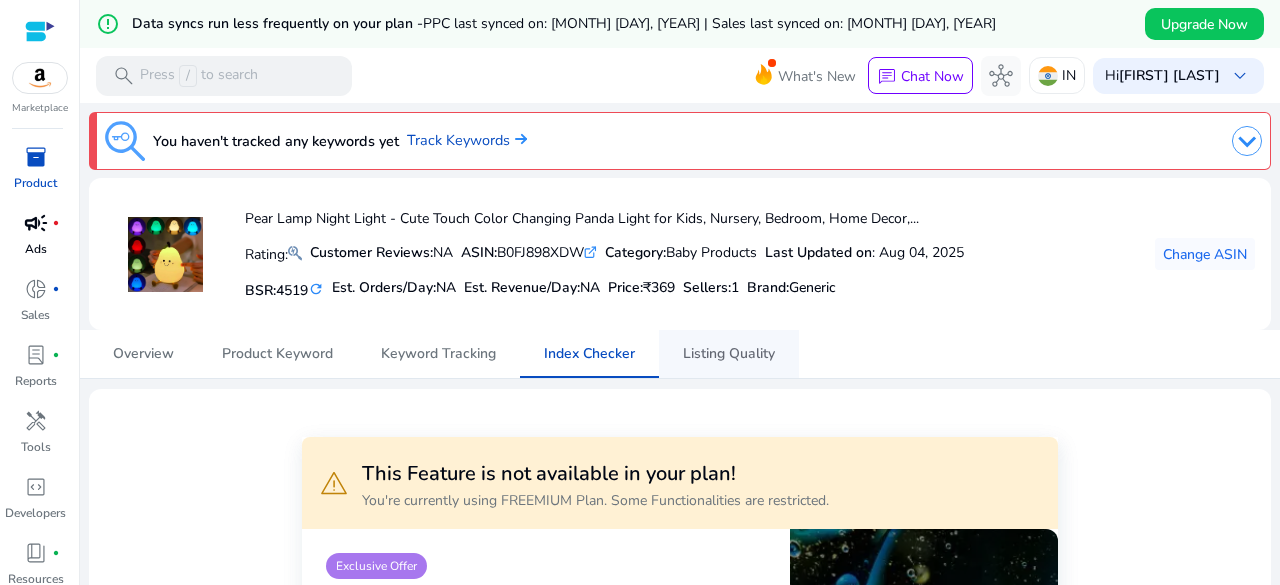 click on "Listing Quality" at bounding box center (729, 354) 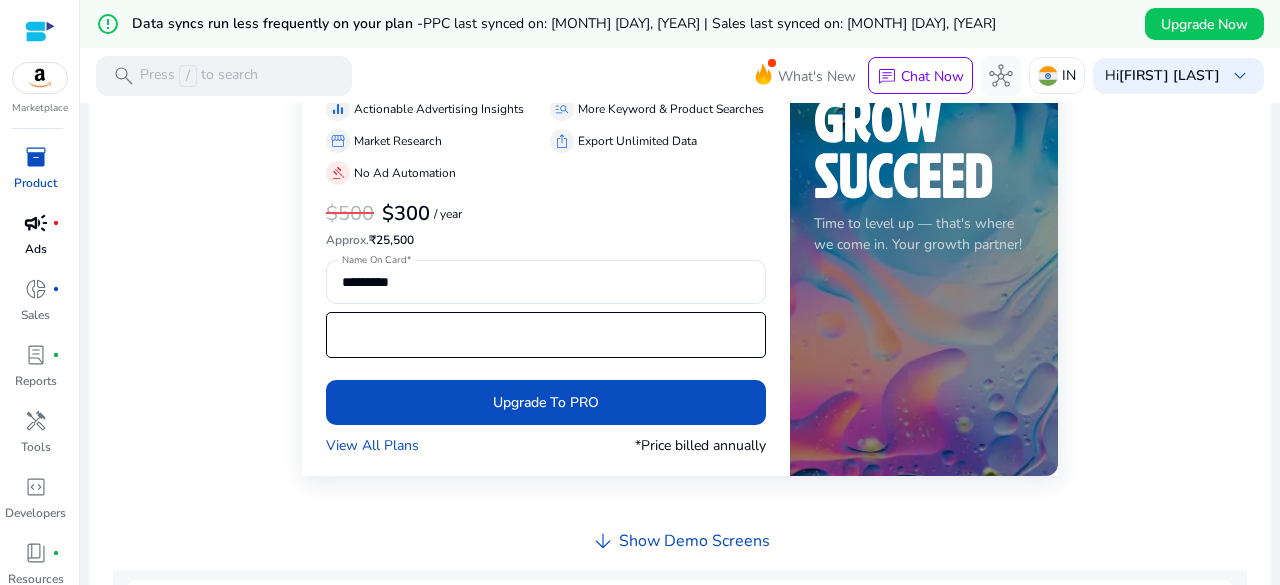 scroll, scrollTop: 0, scrollLeft: 0, axis: both 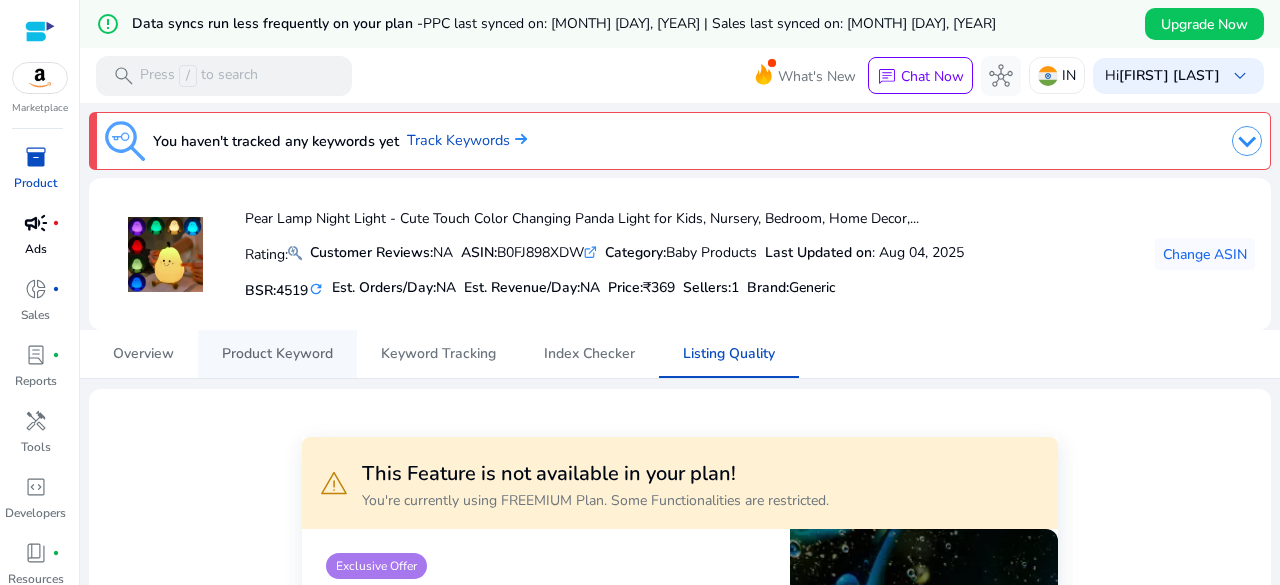 click on "Product Keyword" at bounding box center (277, 354) 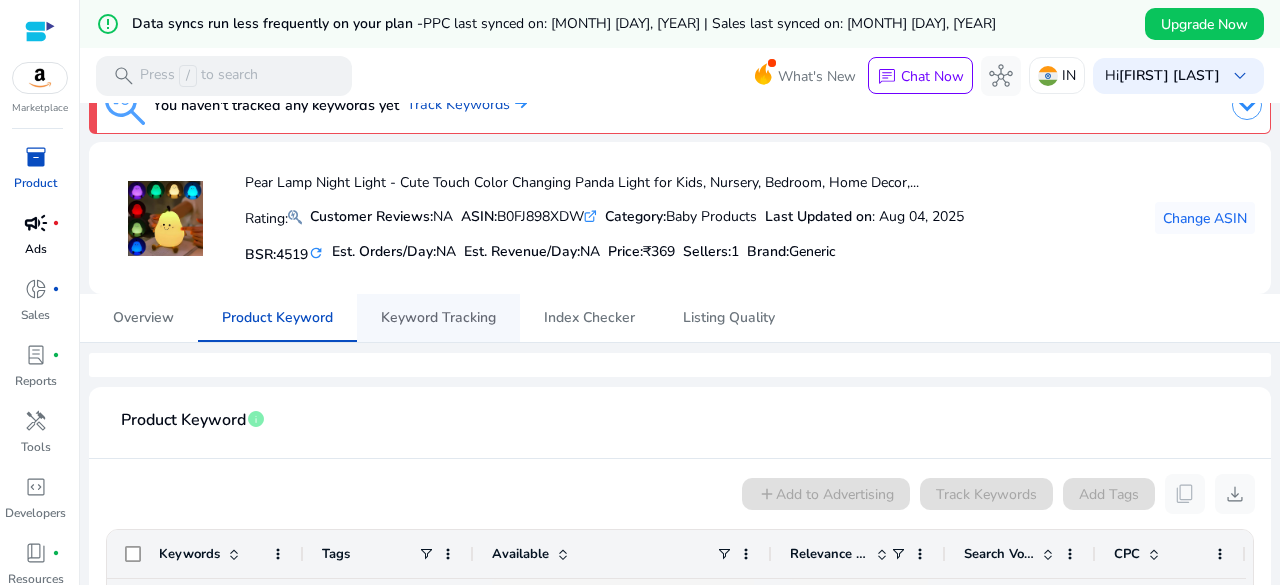 scroll, scrollTop: 336, scrollLeft: 0, axis: vertical 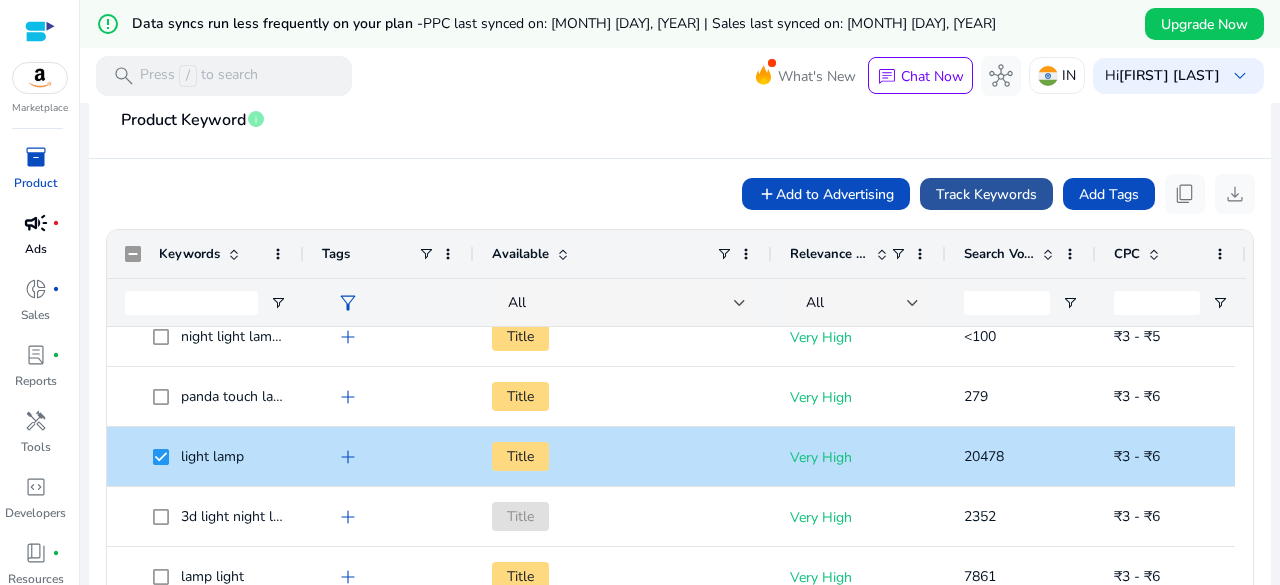 click on "Track Keywords" 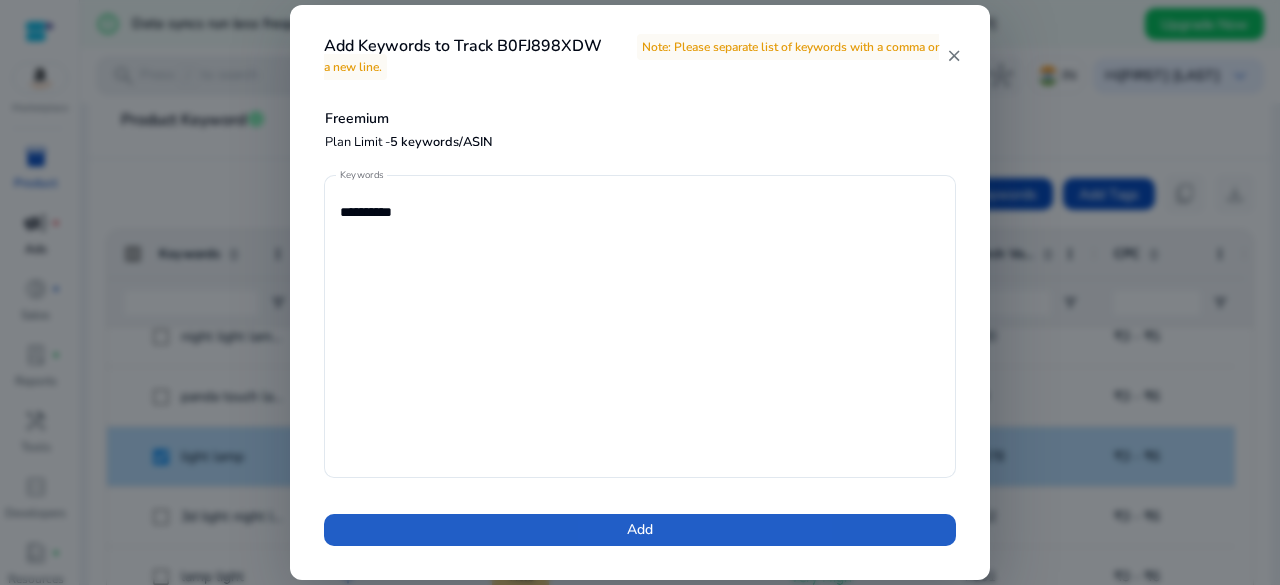 click at bounding box center (640, 530) 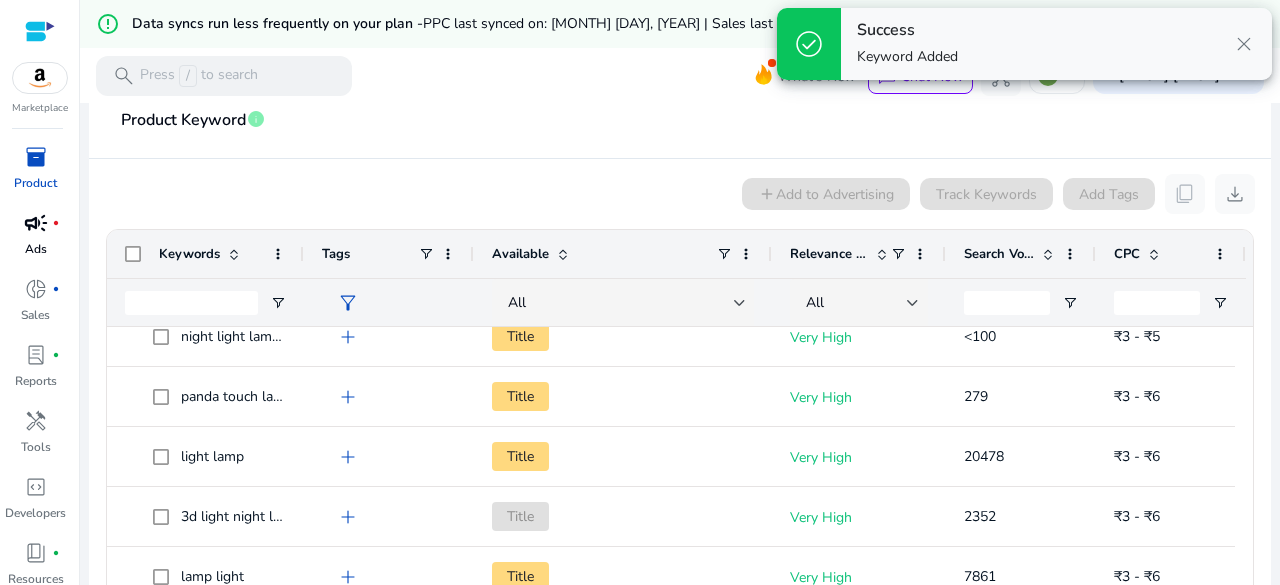 scroll, scrollTop: 0, scrollLeft: 0, axis: both 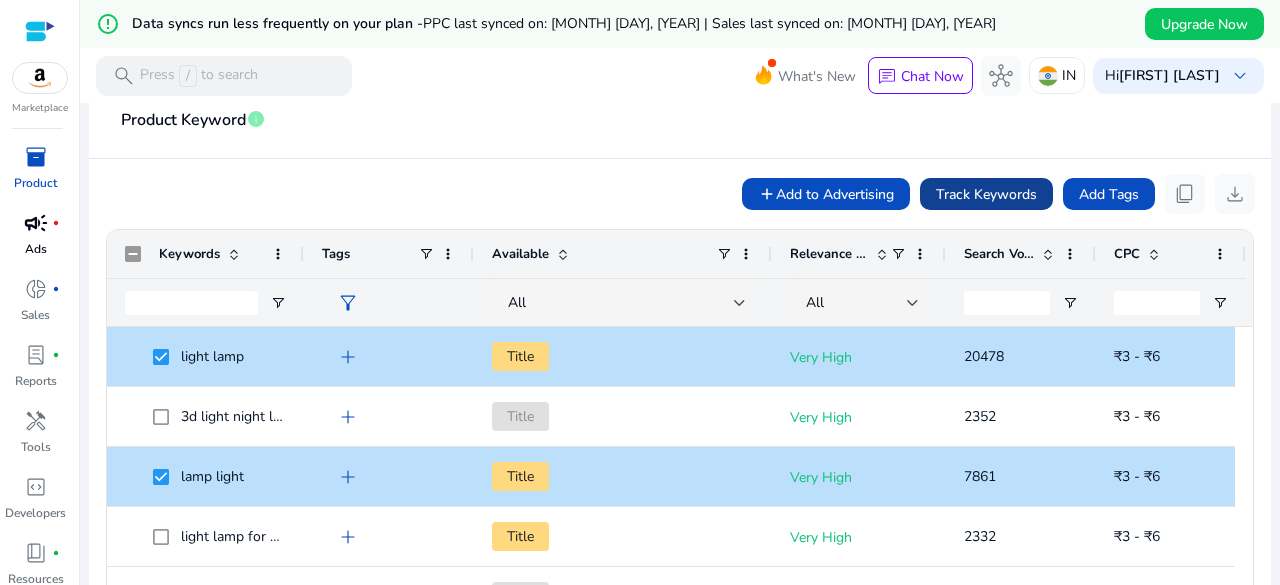 click on "Track Keywords" 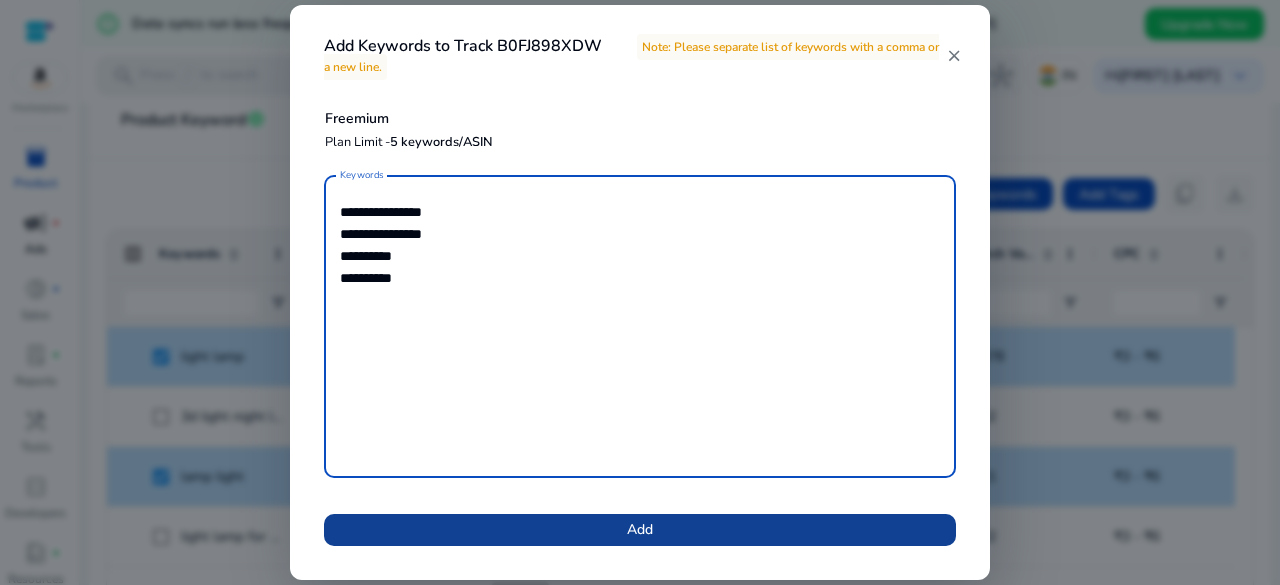 click at bounding box center [640, 530] 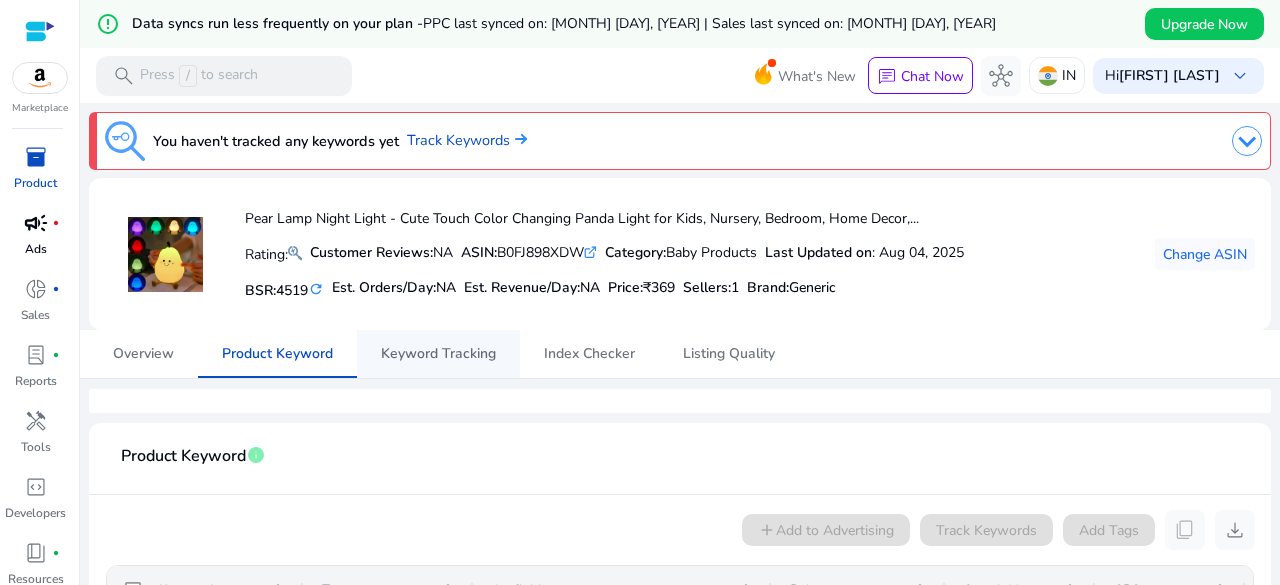 click on "Keyword Tracking" at bounding box center [438, 354] 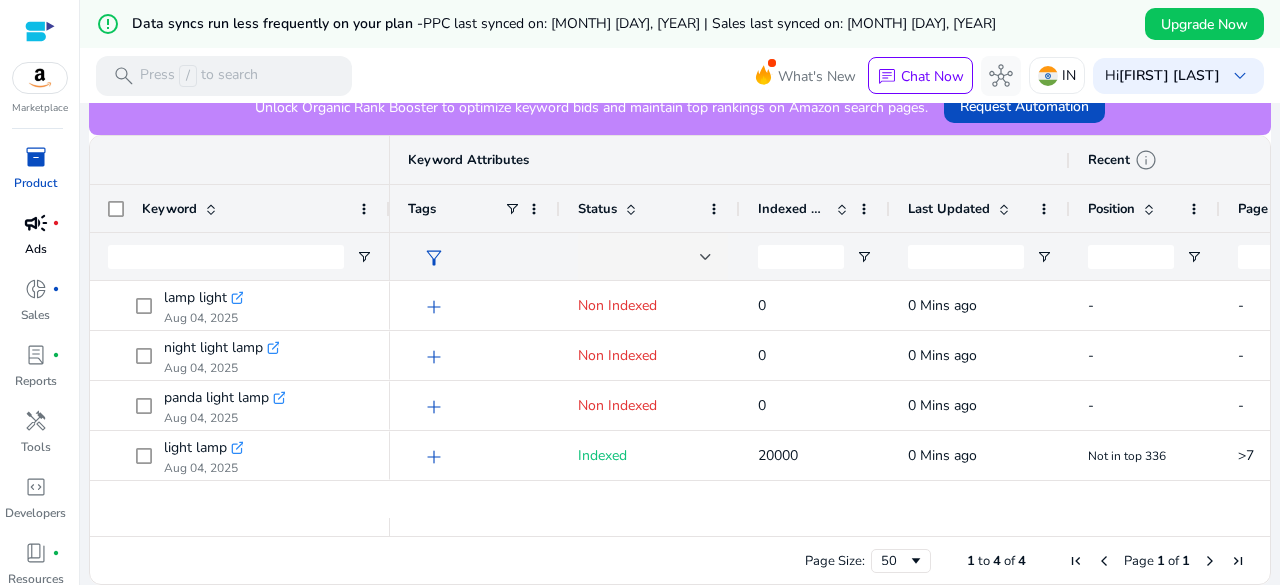 drag, startPoint x: 670, startPoint y: 526, endPoint x: 874, endPoint y: 529, distance: 204.02206 